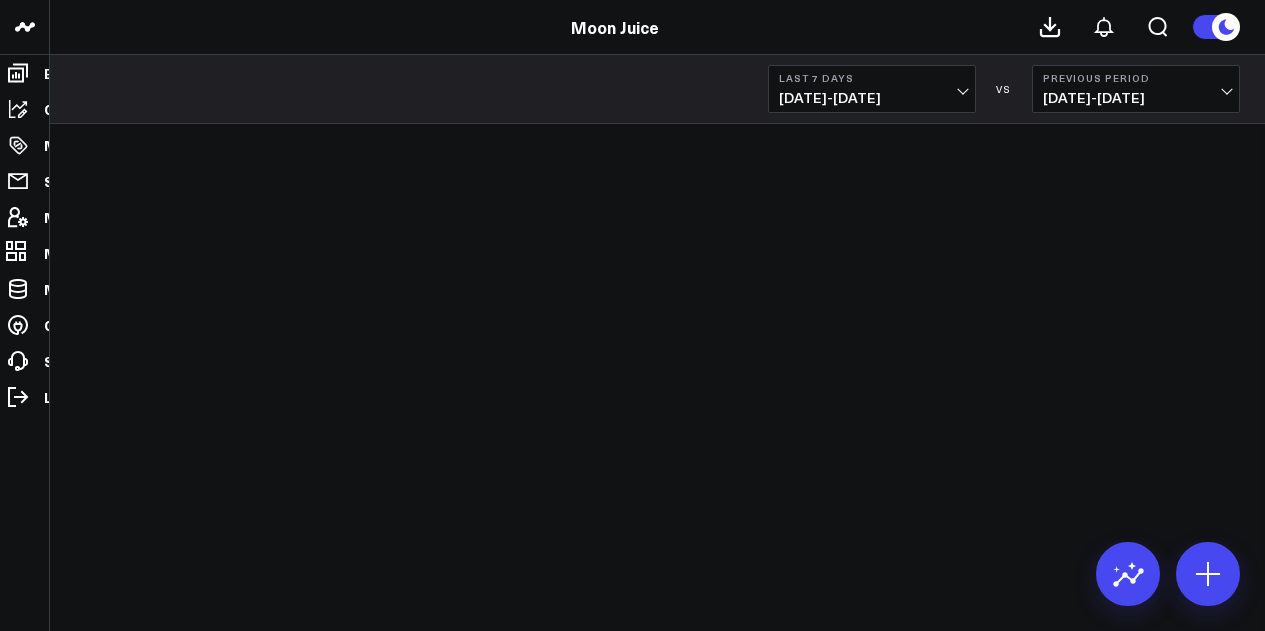 scroll, scrollTop: 0, scrollLeft: 0, axis: both 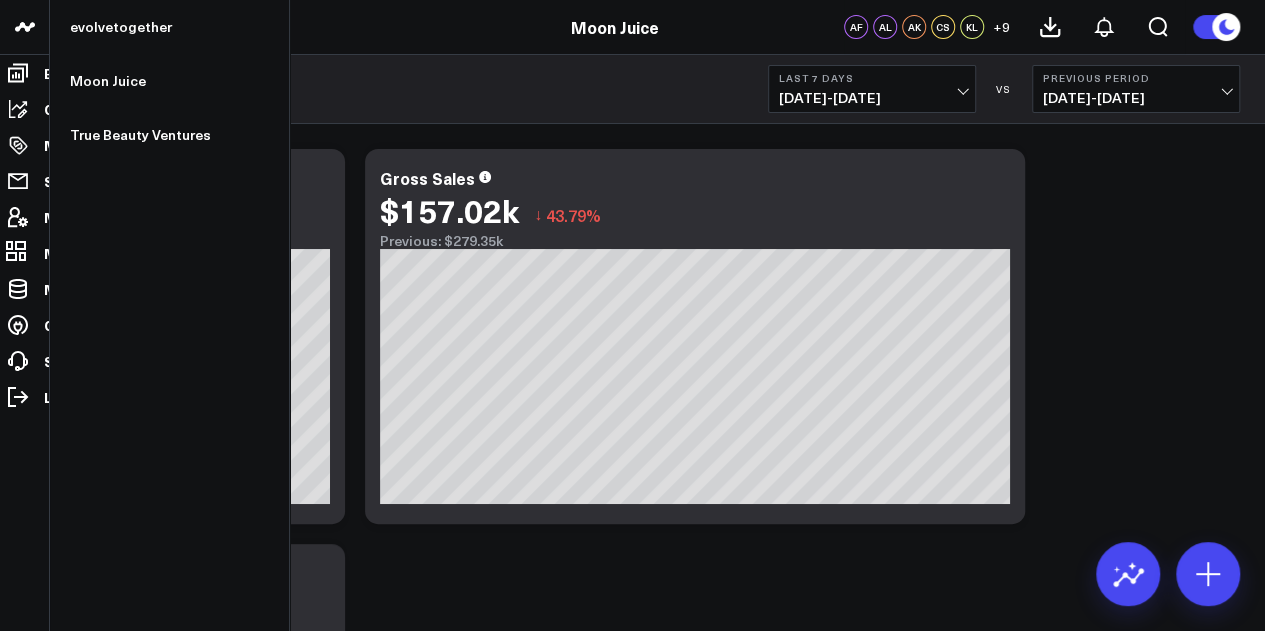 click 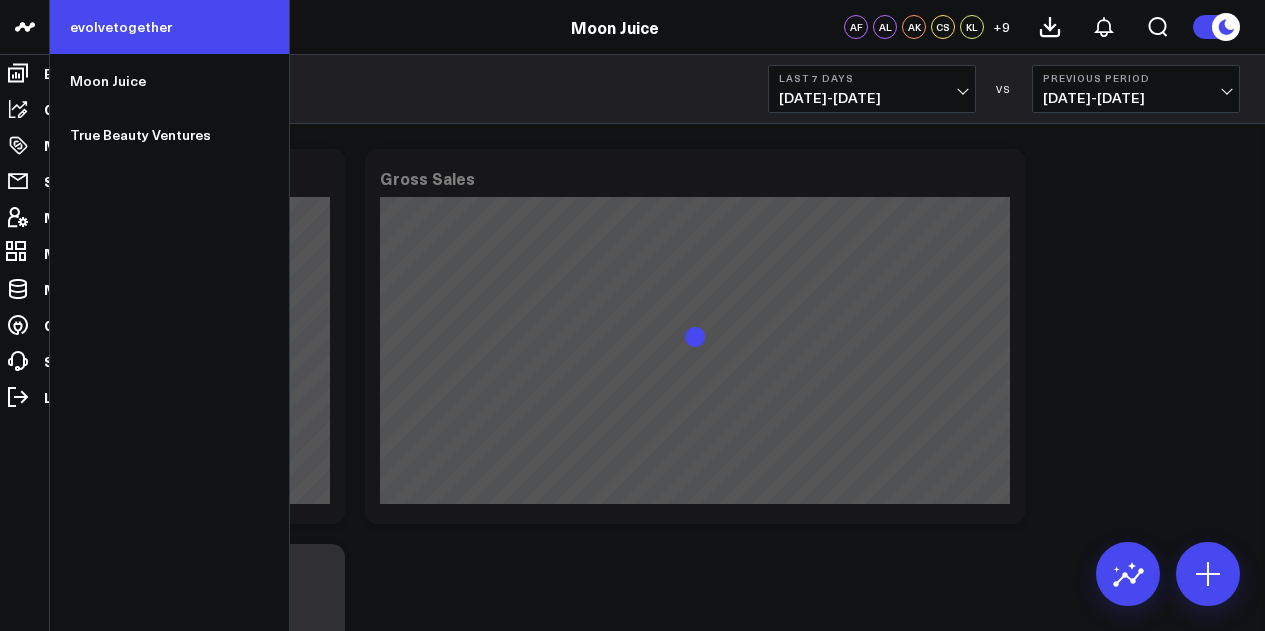 scroll, scrollTop: 0, scrollLeft: 0, axis: both 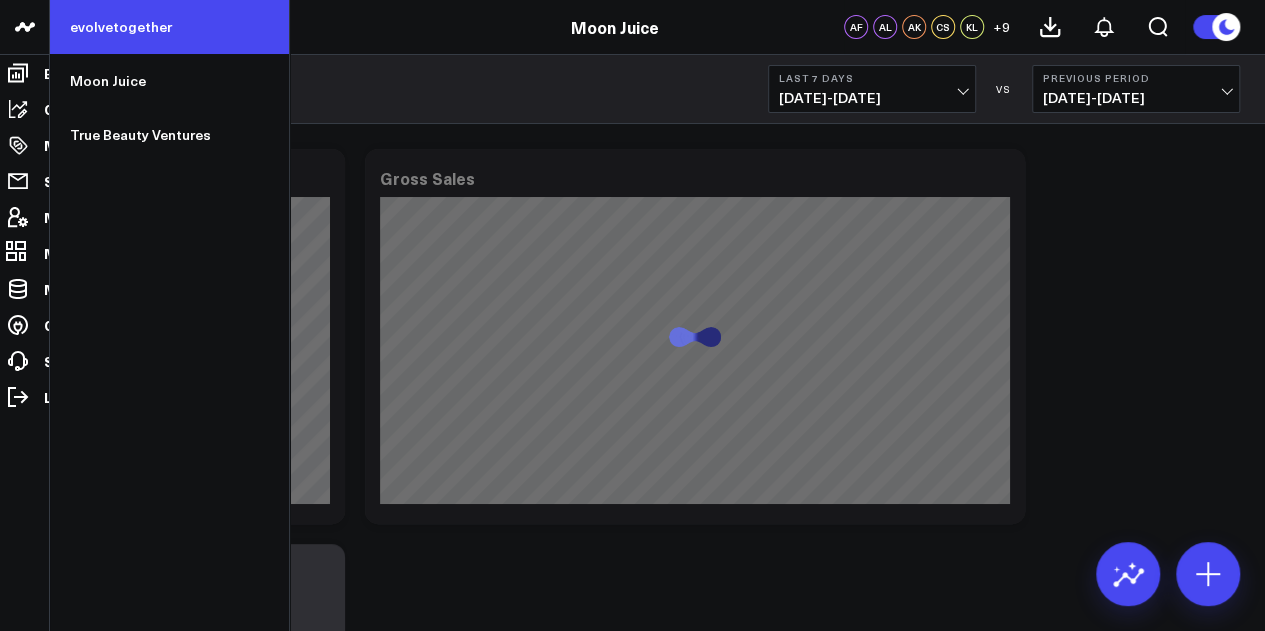click on "evolvetogether" at bounding box center [169, 27] 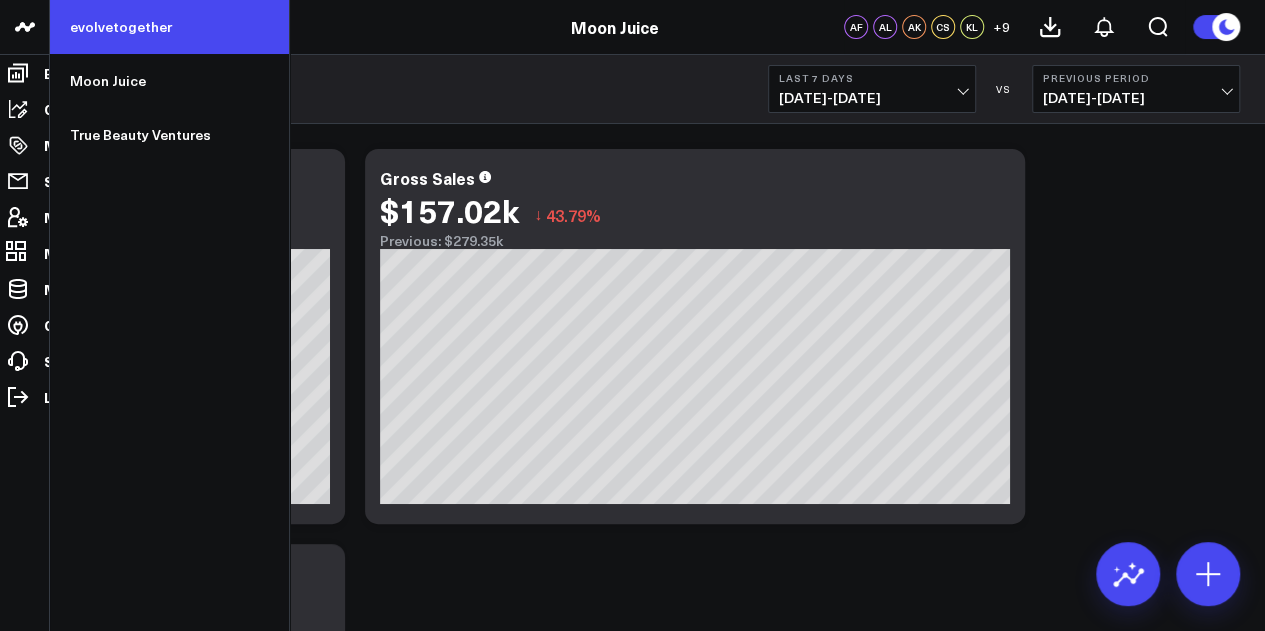 scroll, scrollTop: 0, scrollLeft: 0, axis: both 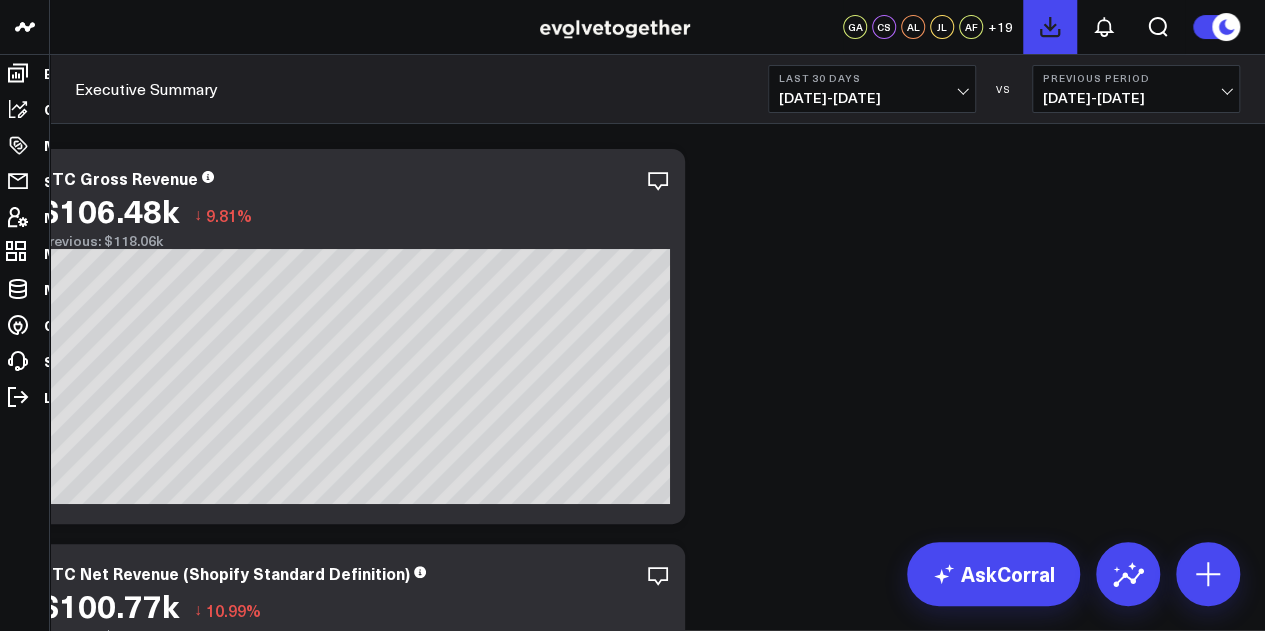 click 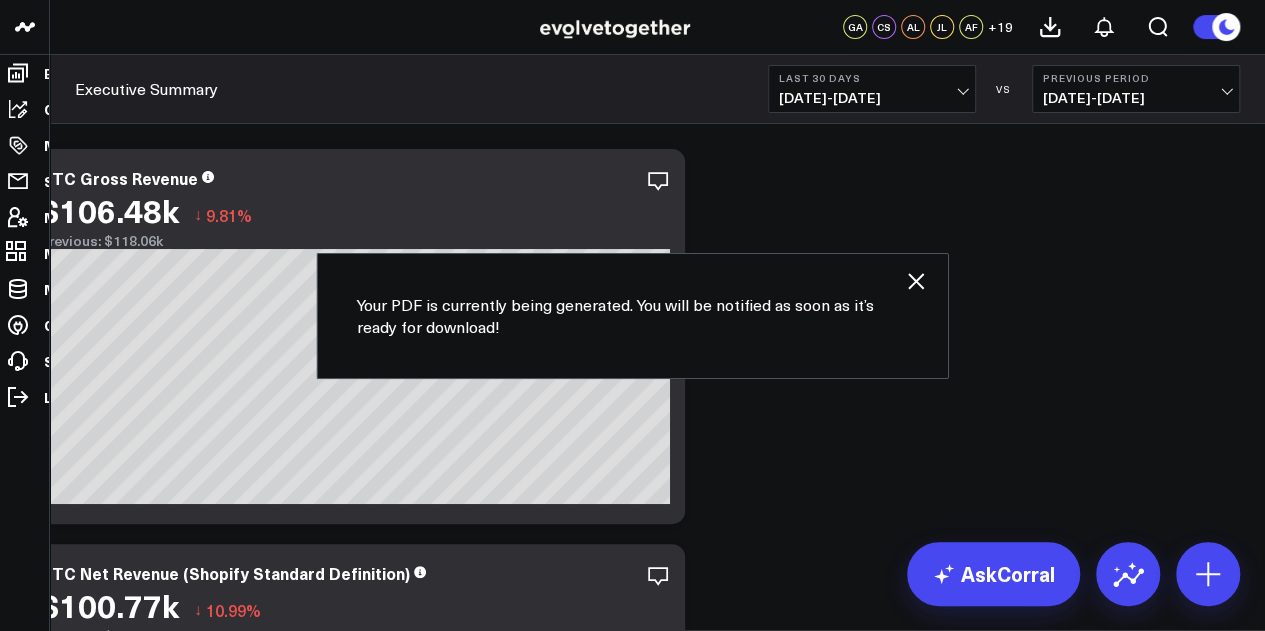 click 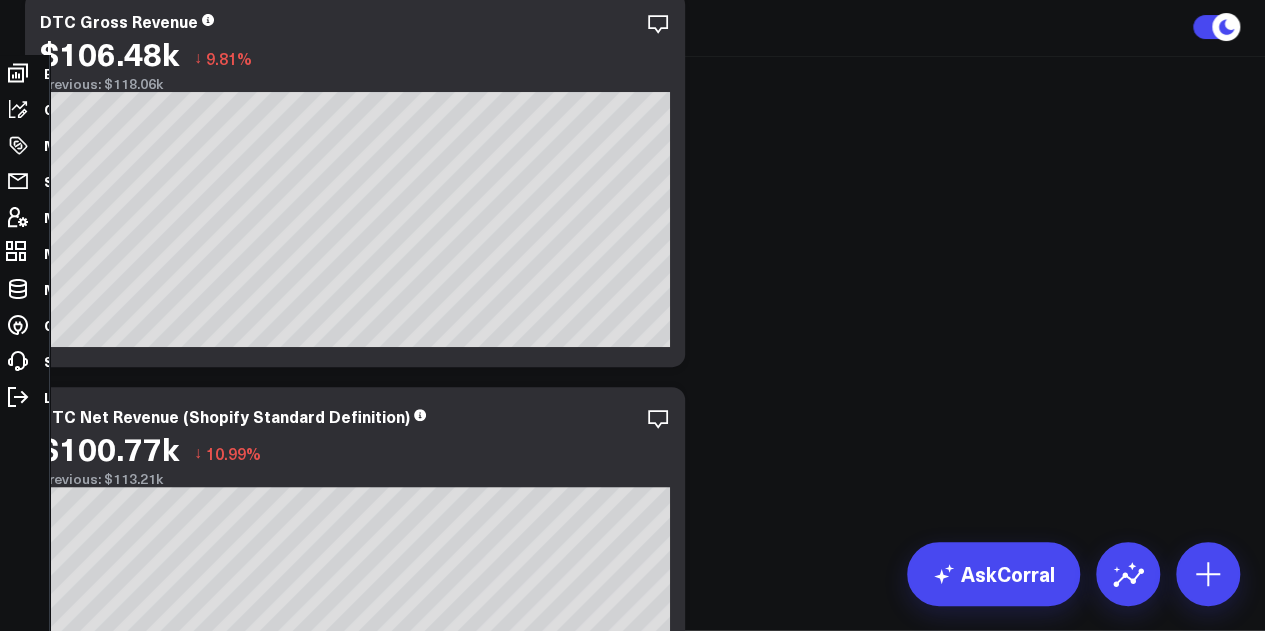 scroll, scrollTop: 200, scrollLeft: 0, axis: vertical 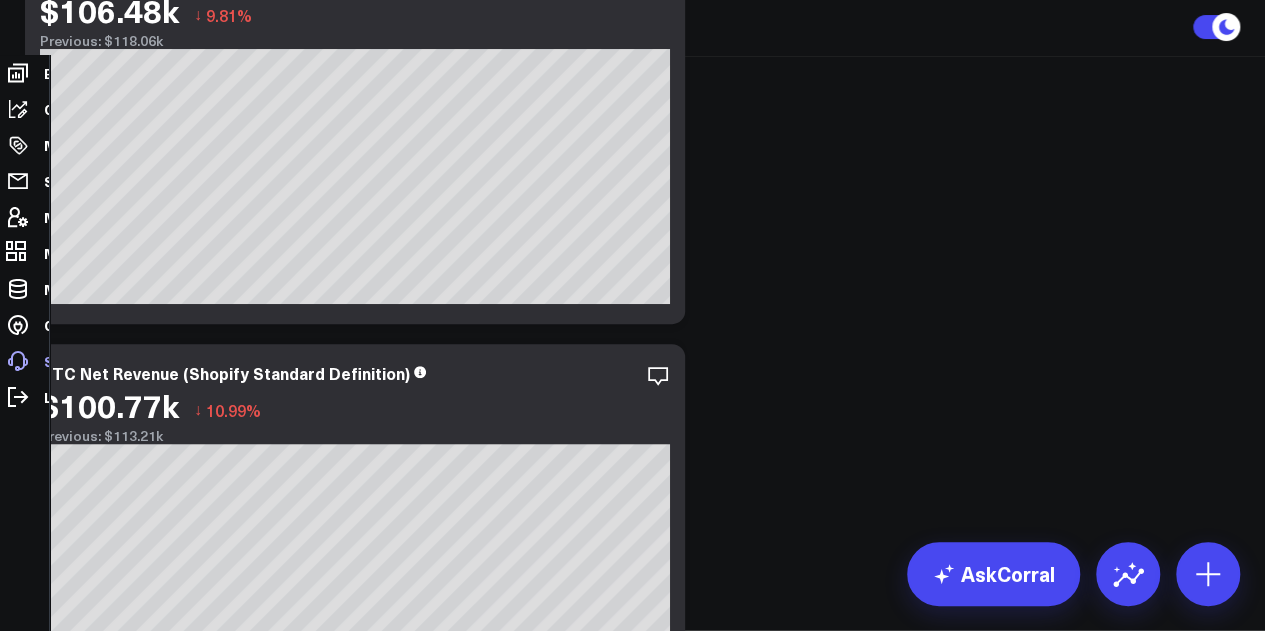 click on "Support" at bounding box center [24, 361] 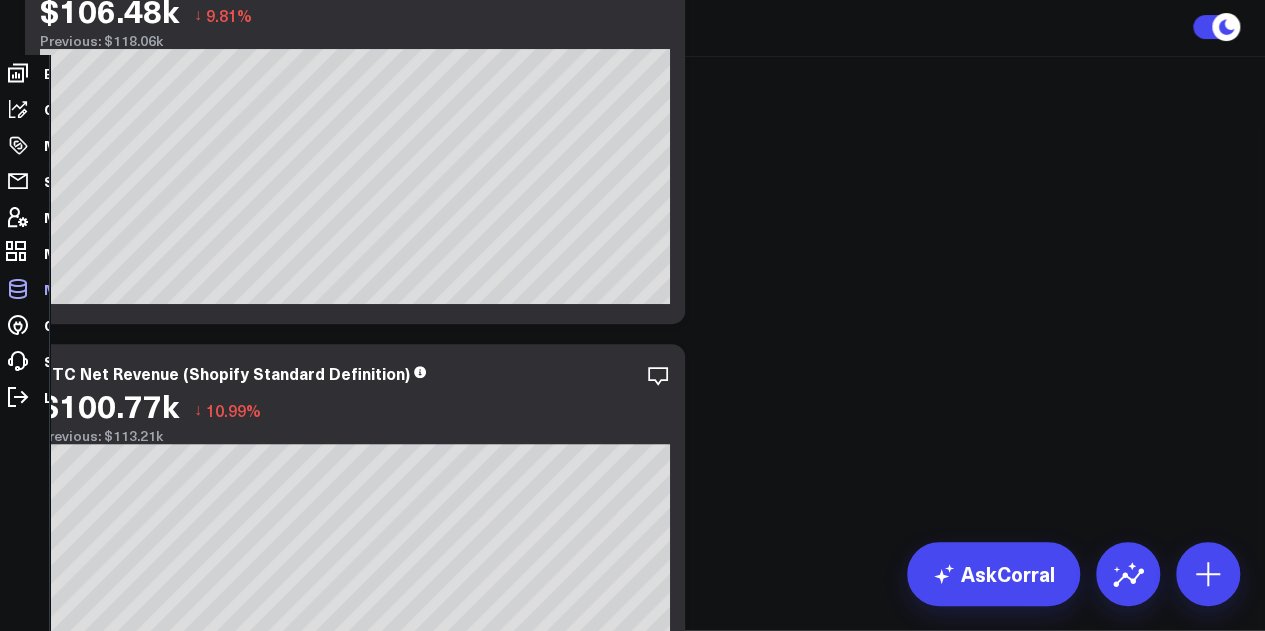 scroll, scrollTop: 0, scrollLeft: 0, axis: both 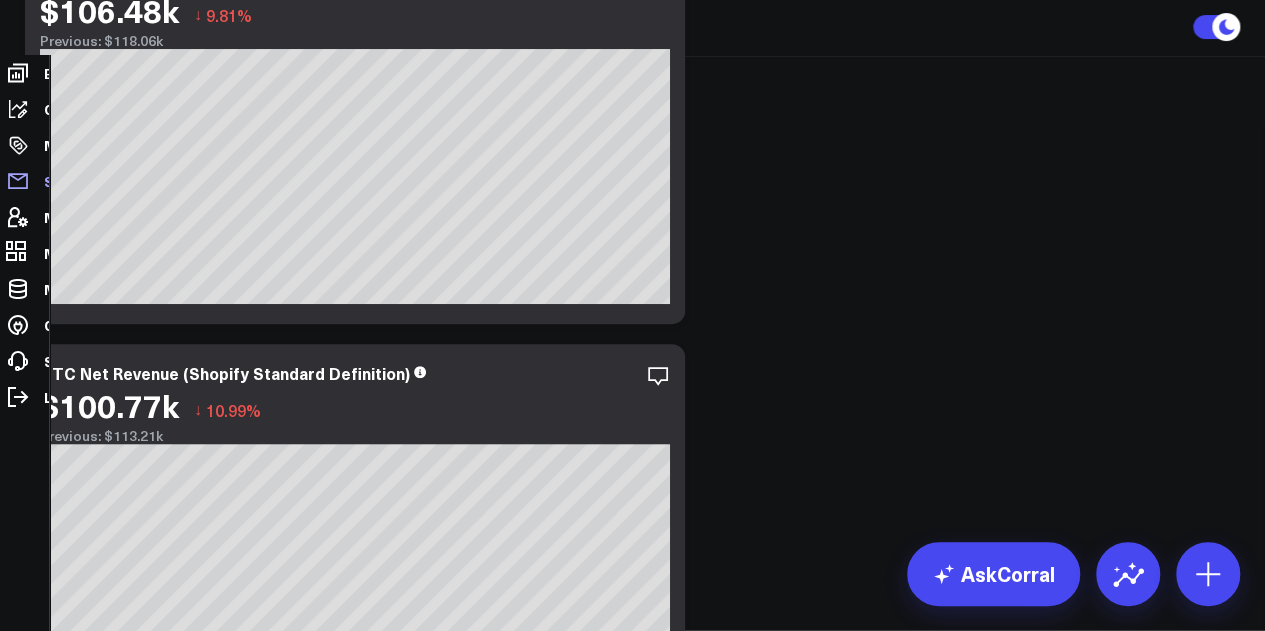 click on "Share via Email" at bounding box center (96, 181) 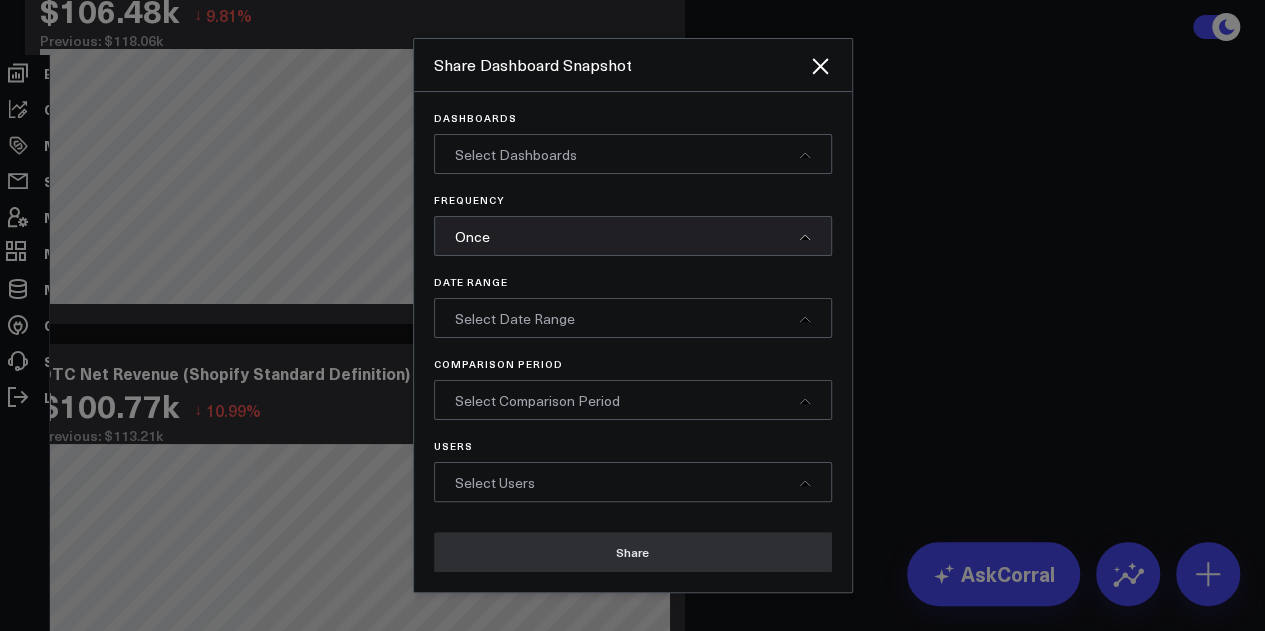 click on "Once" at bounding box center (633, 236) 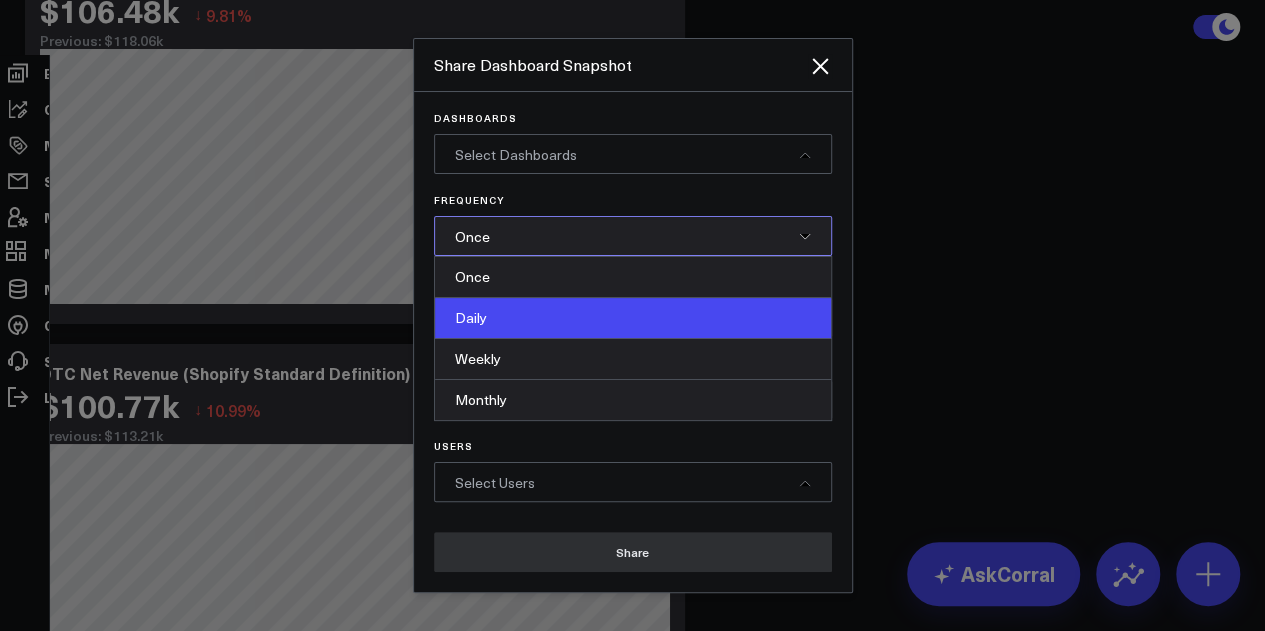 click on "Daily" at bounding box center (633, 318) 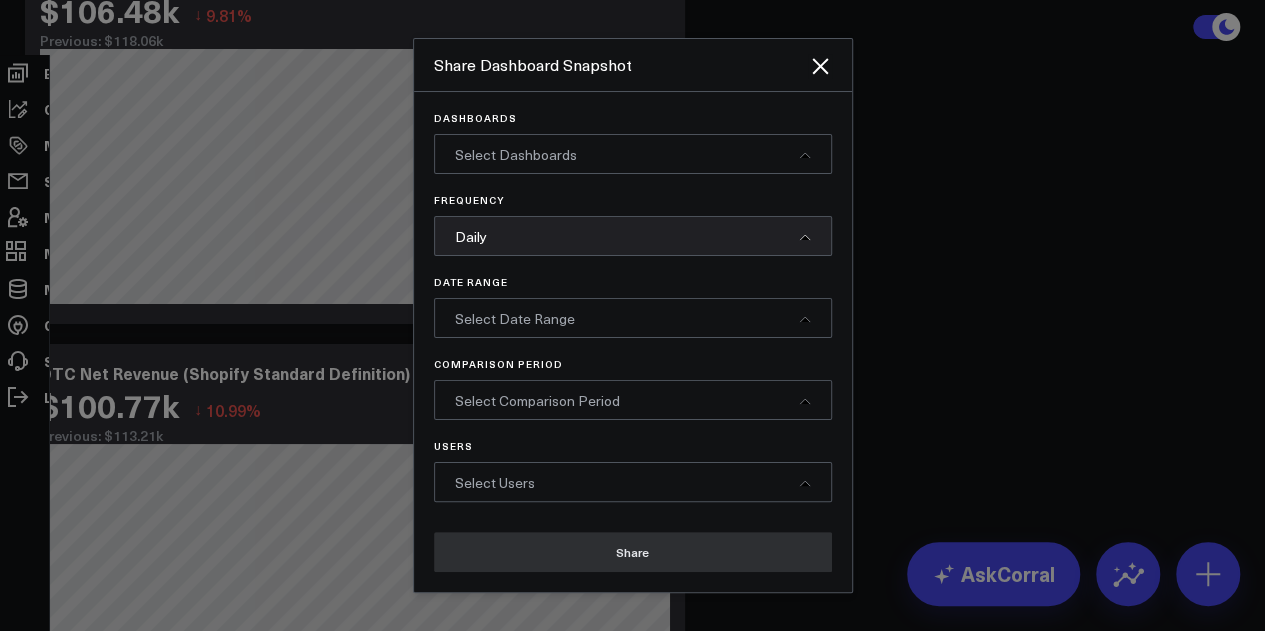 click on "Select Date Range" at bounding box center [515, 318] 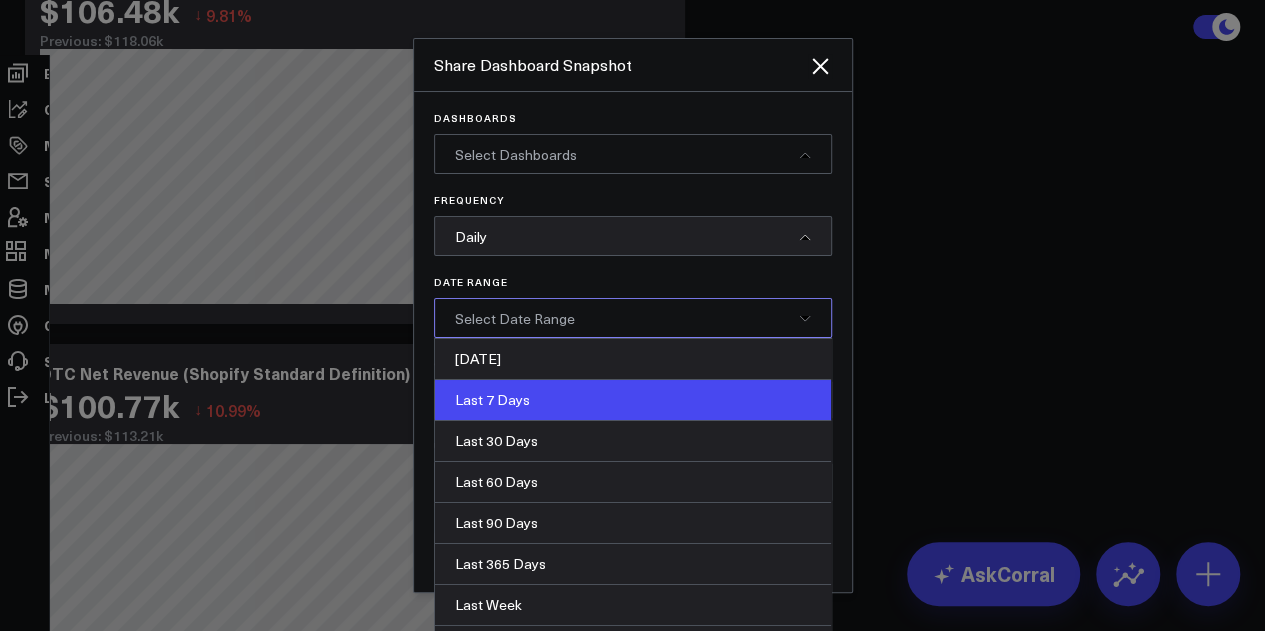 click on "Last 7 Days" at bounding box center (633, 400) 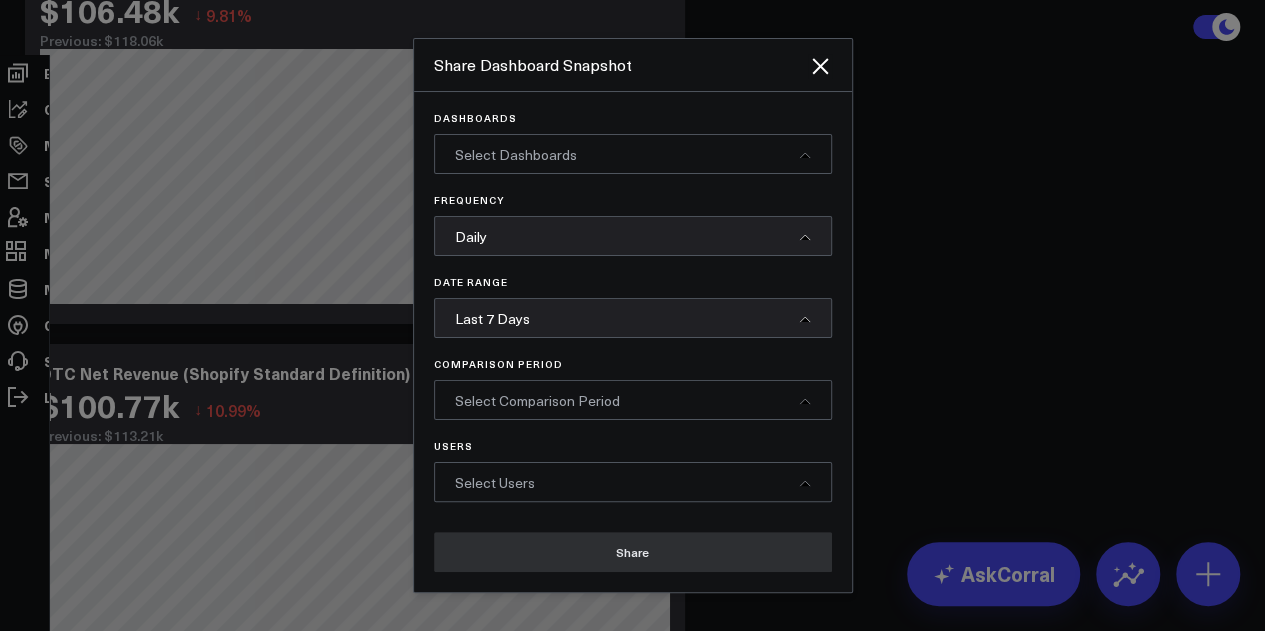 click on "Select Comparison Period" at bounding box center [633, 400] 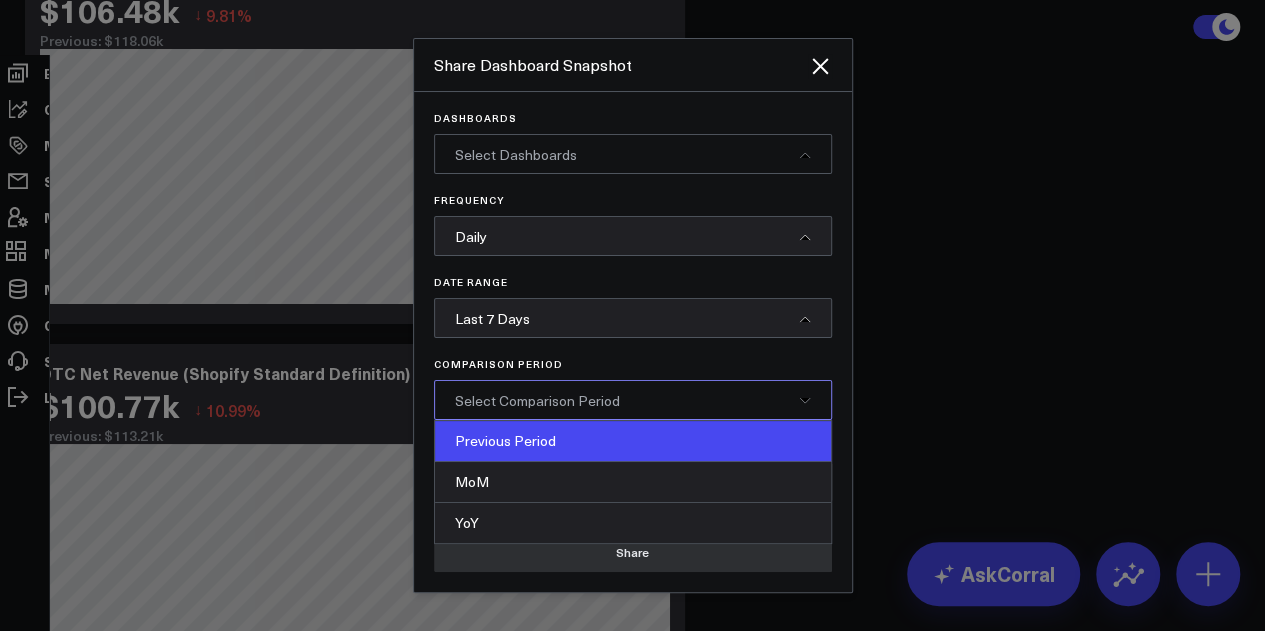 click on "Previous Period" at bounding box center (633, 441) 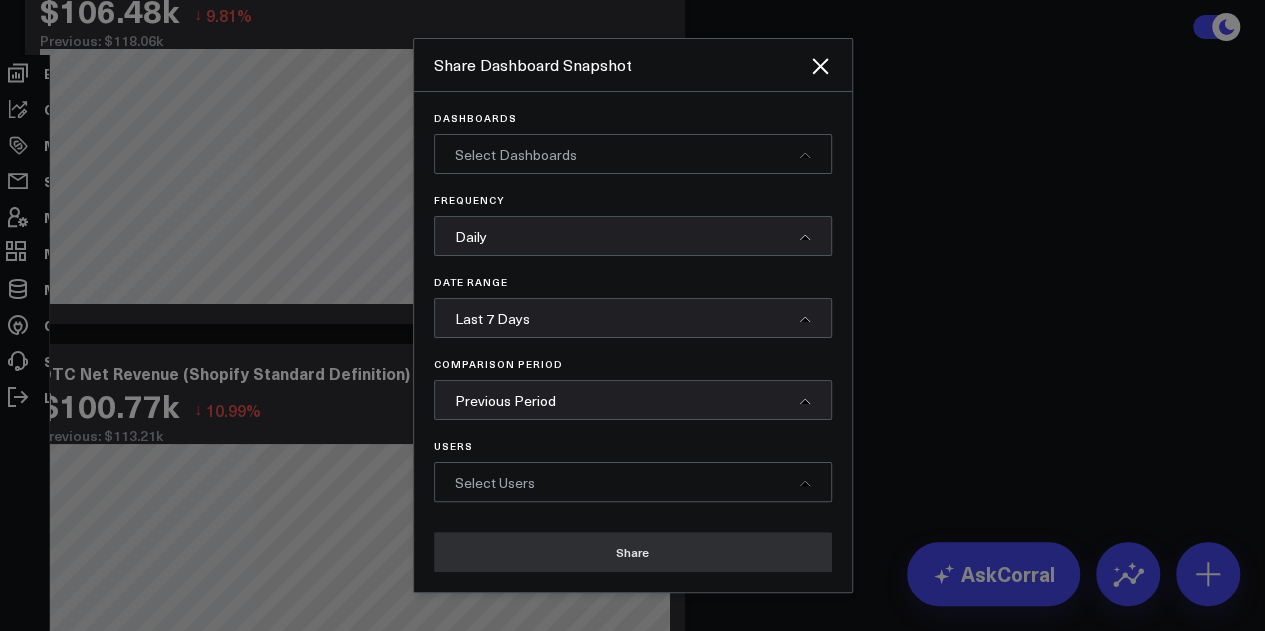 scroll, scrollTop: 16, scrollLeft: 0, axis: vertical 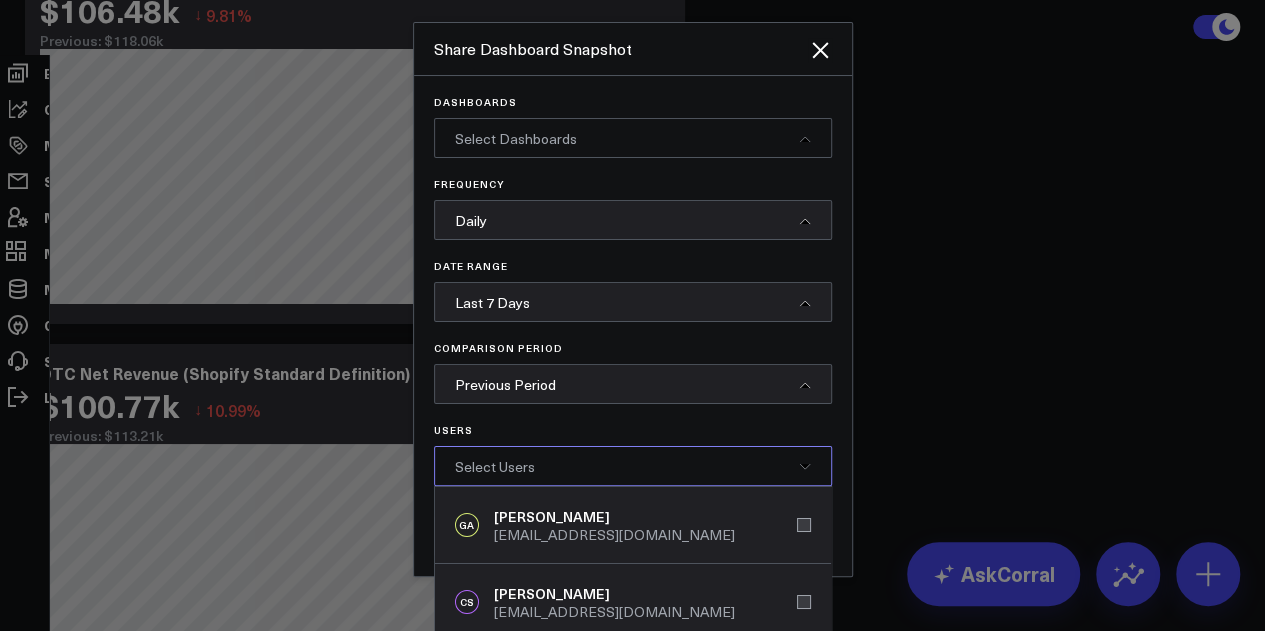 click on "Select Users" at bounding box center (633, 466) 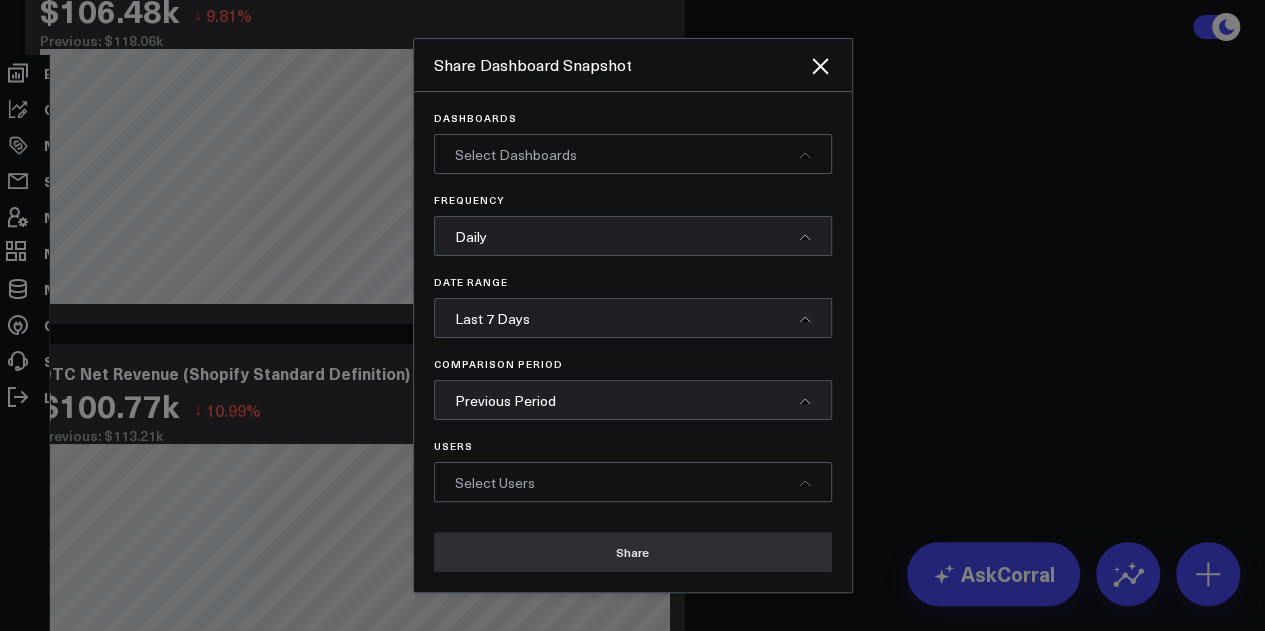click on "Select Users" at bounding box center (633, 482) 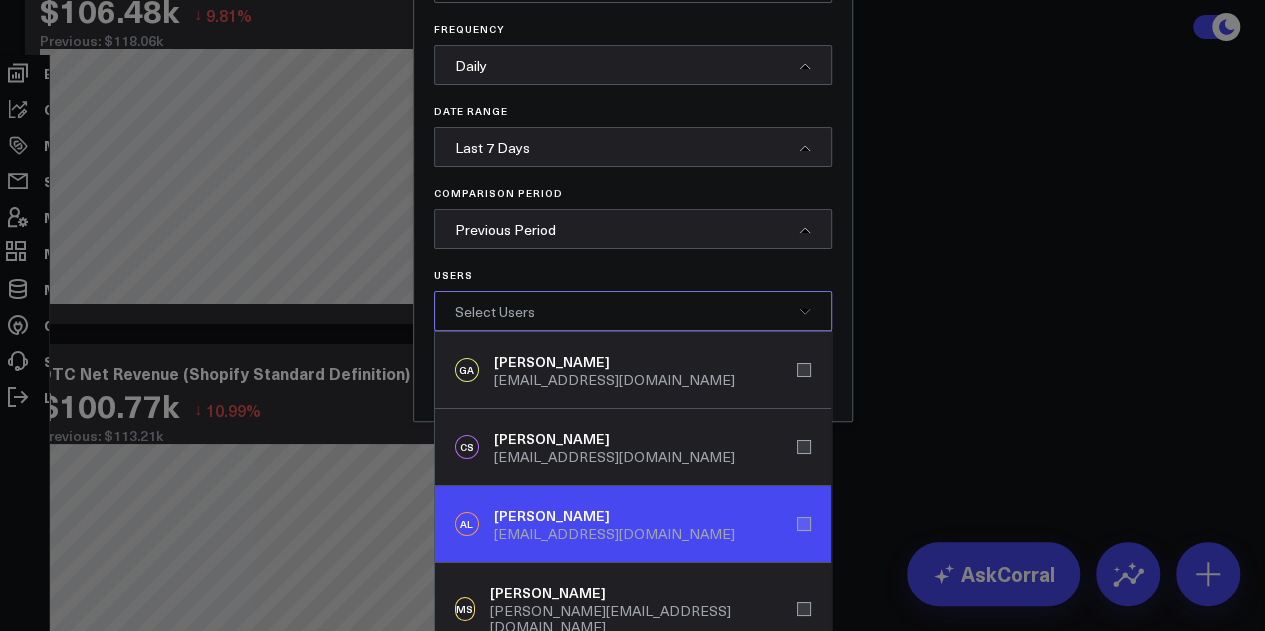 scroll, scrollTop: 206, scrollLeft: 0, axis: vertical 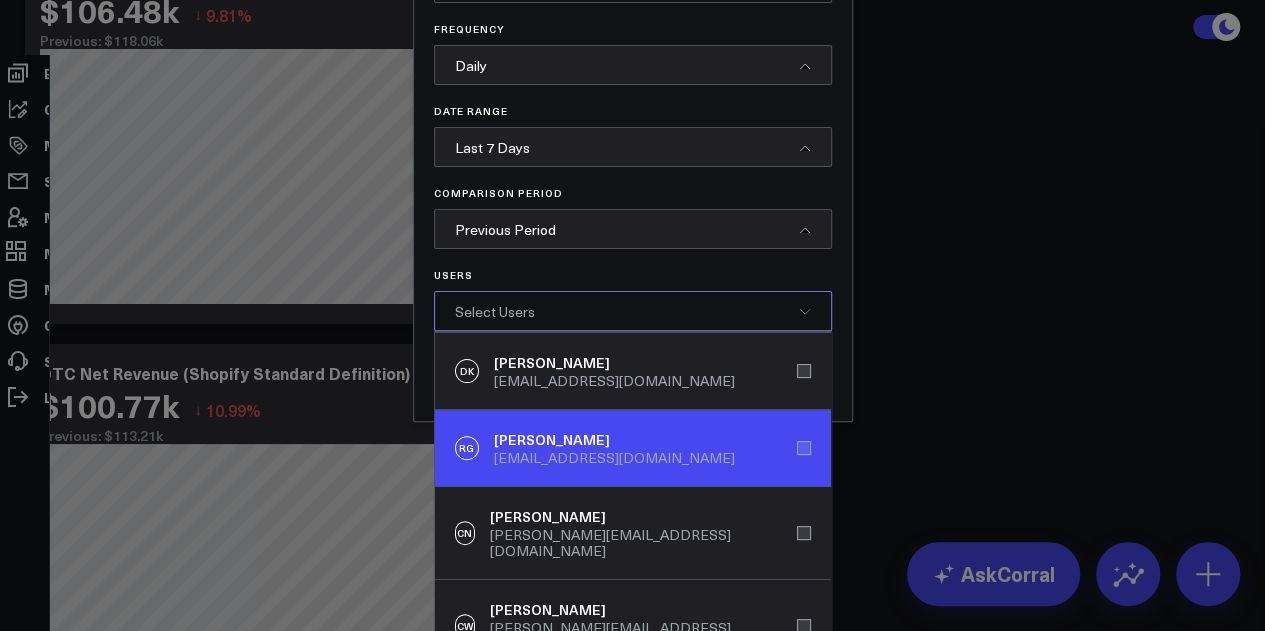 click on "[EMAIL_ADDRESS][DOMAIN_NAME]" at bounding box center [614, 458] 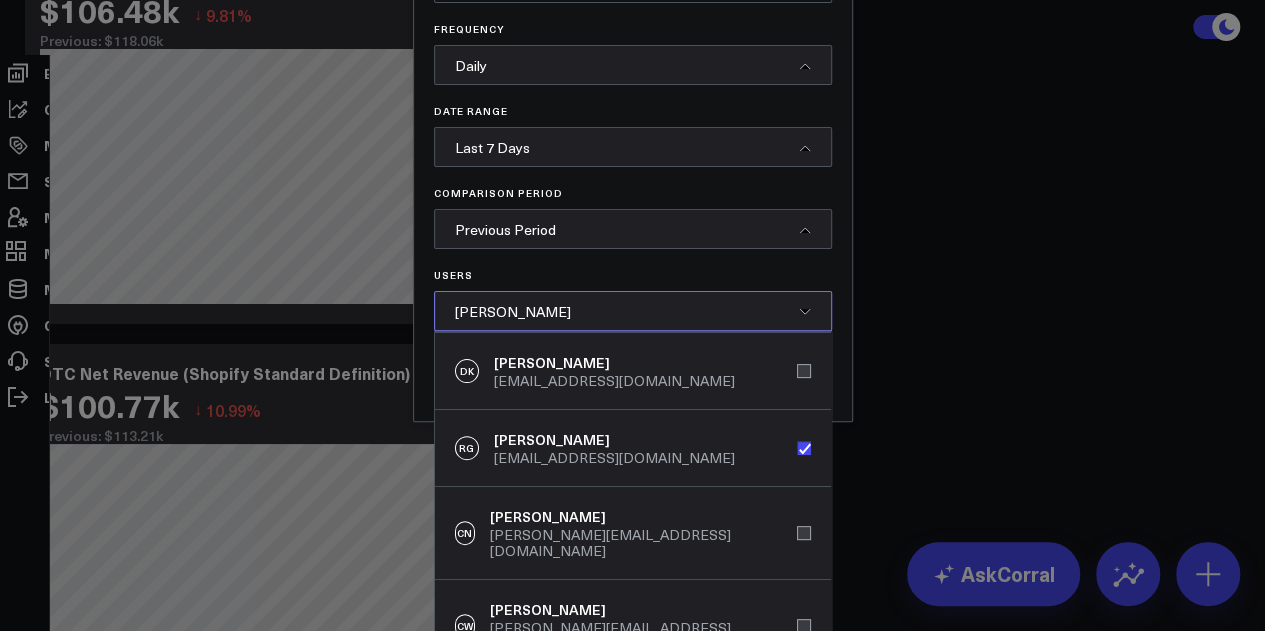 click at bounding box center [632, 315] 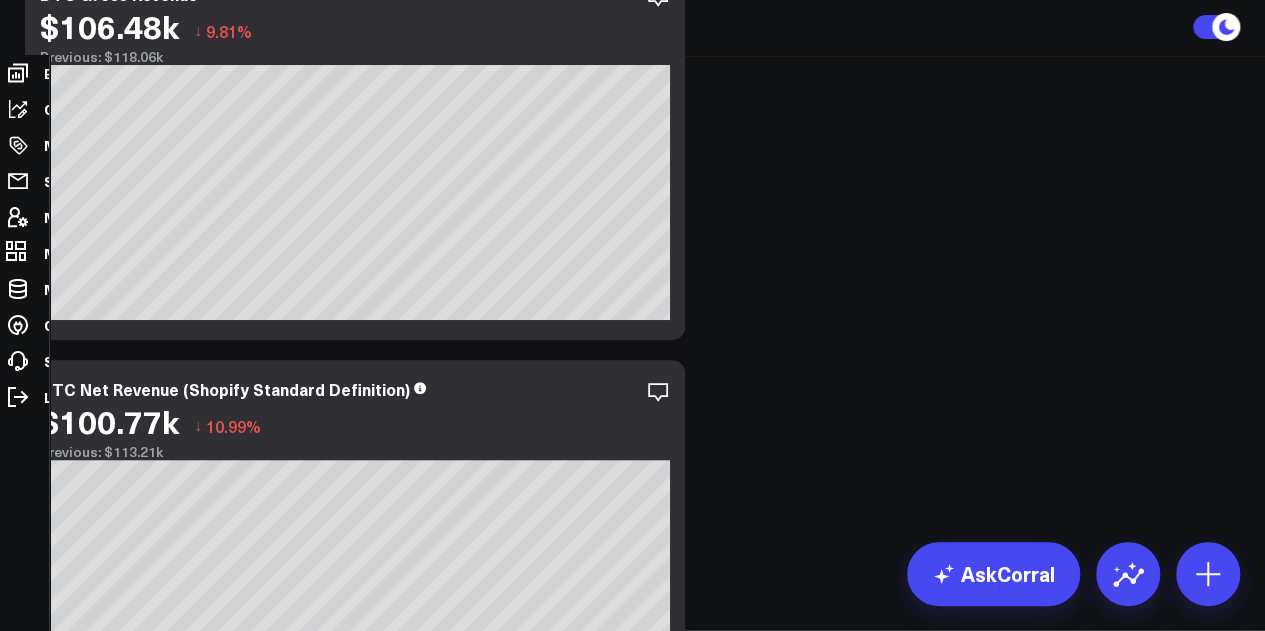 scroll, scrollTop: 200, scrollLeft: 0, axis: vertical 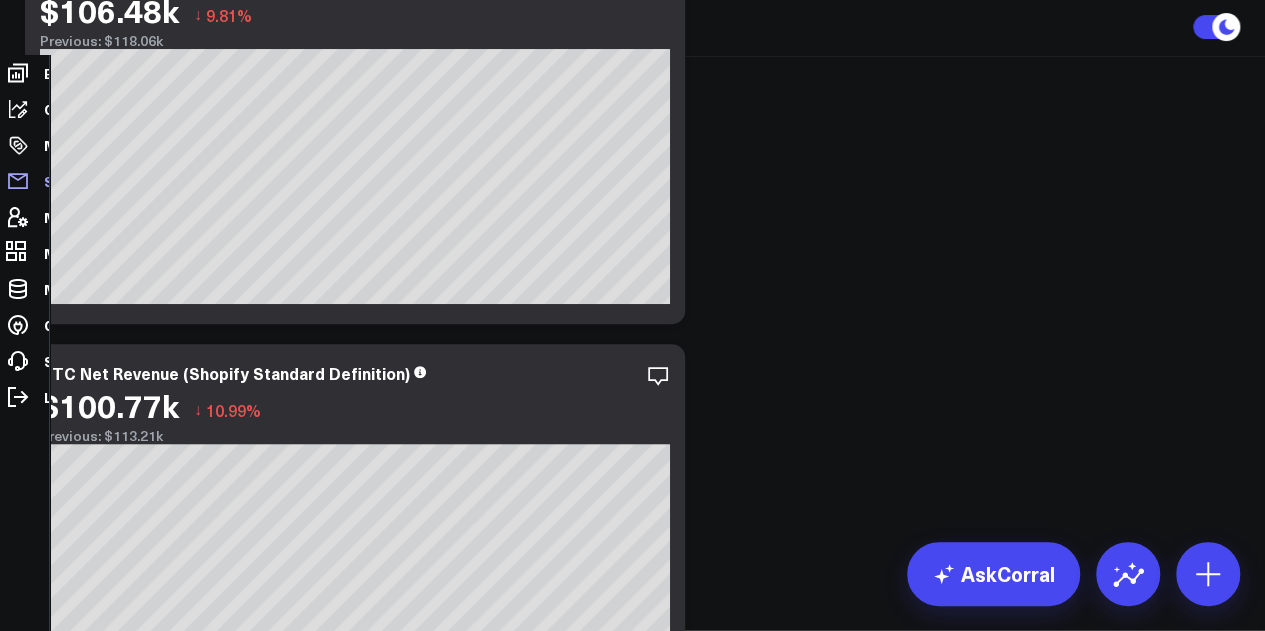 click on "Share via Email" at bounding box center (96, 181) 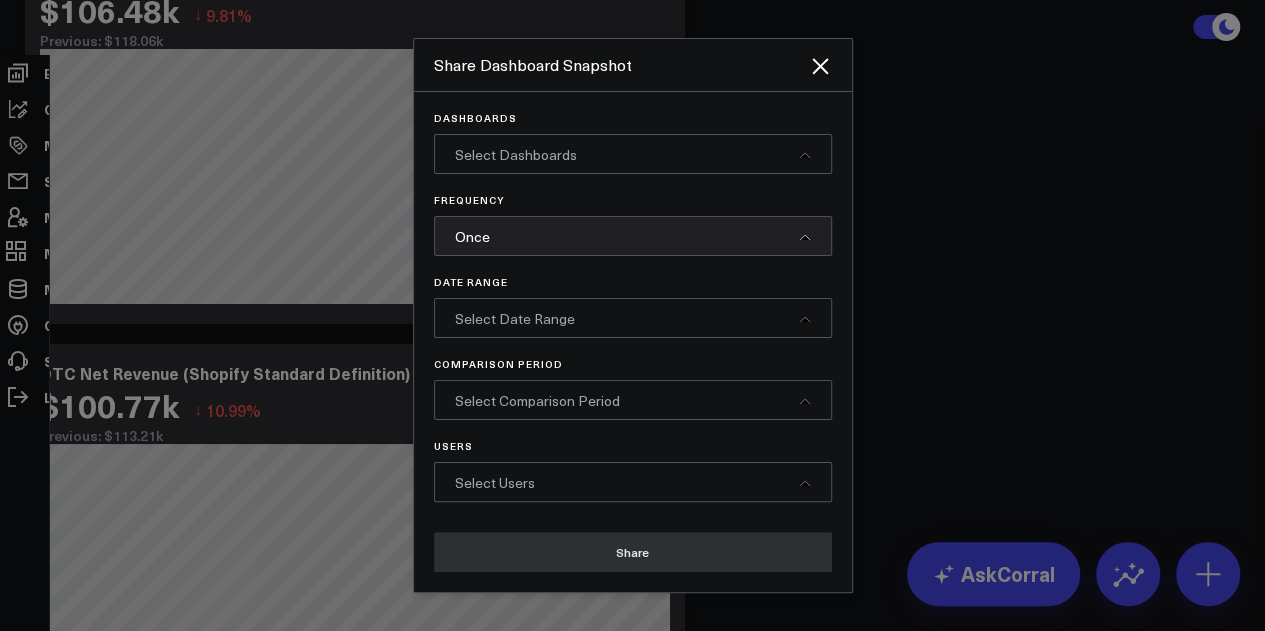scroll, scrollTop: 16, scrollLeft: 0, axis: vertical 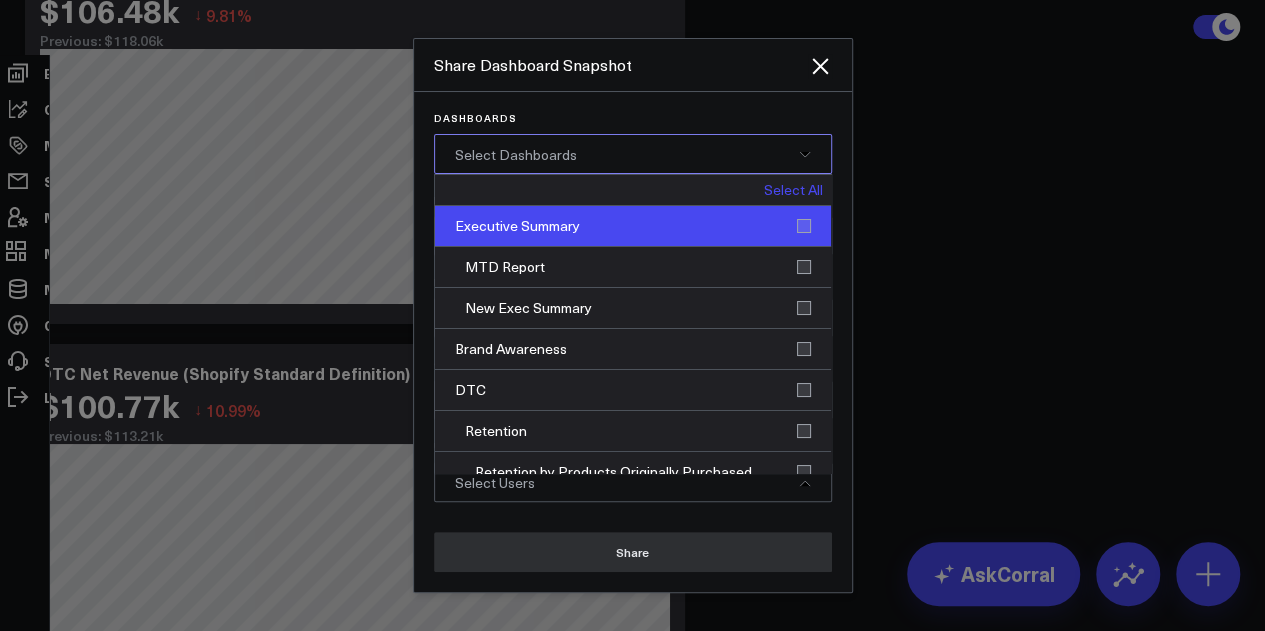 click on "Executive Summary" at bounding box center (633, 226) 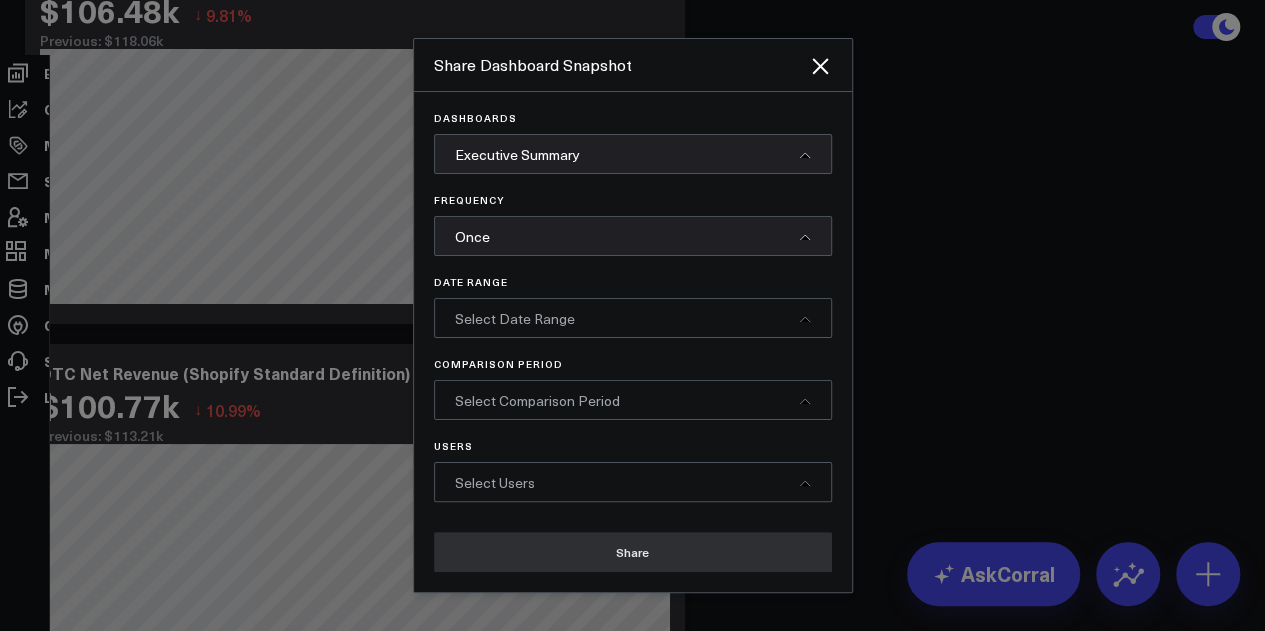 click at bounding box center (632, 315) 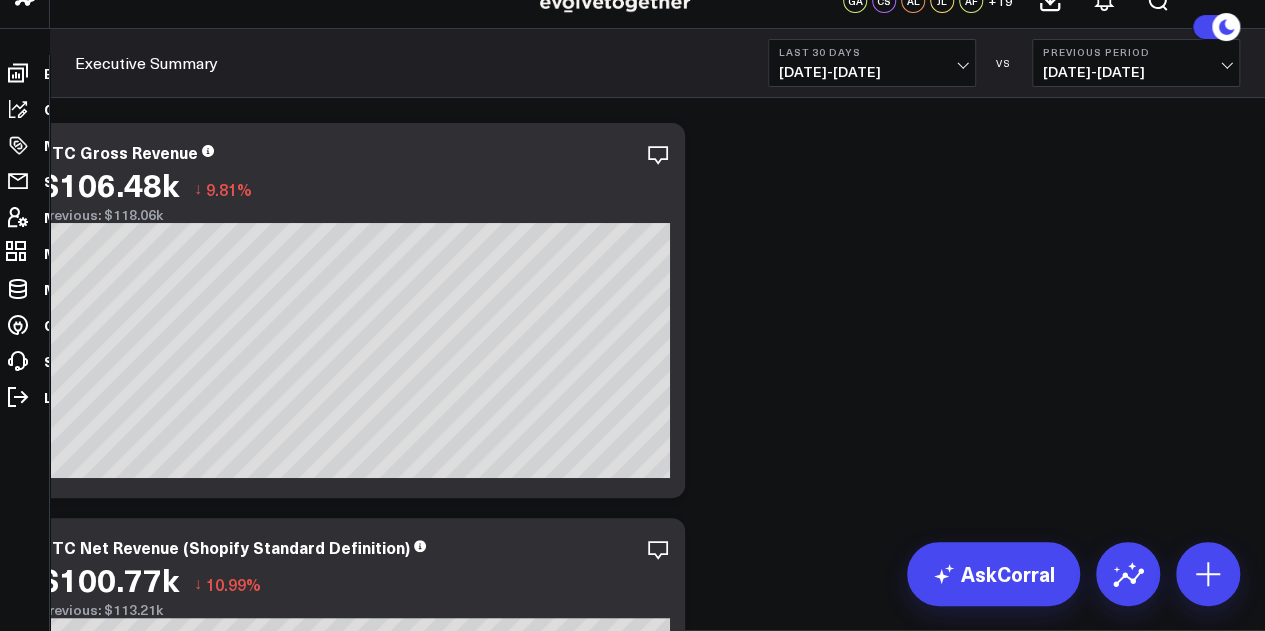 scroll, scrollTop: 0, scrollLeft: 0, axis: both 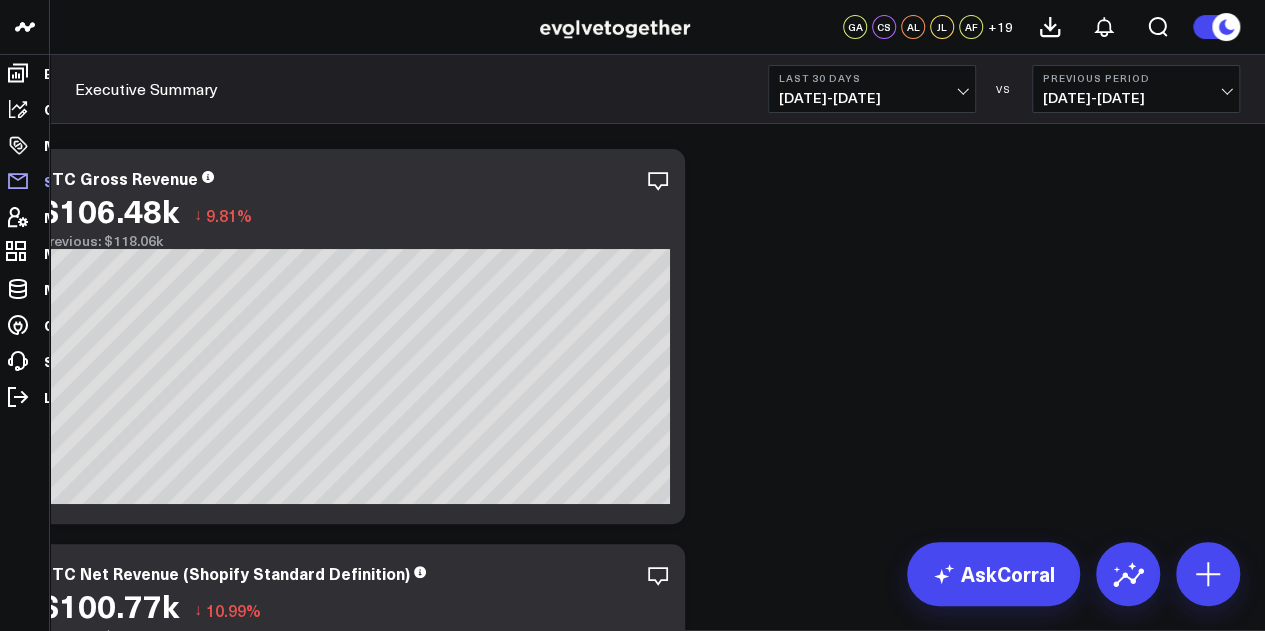 click on "Share via Email" at bounding box center [96, 181] 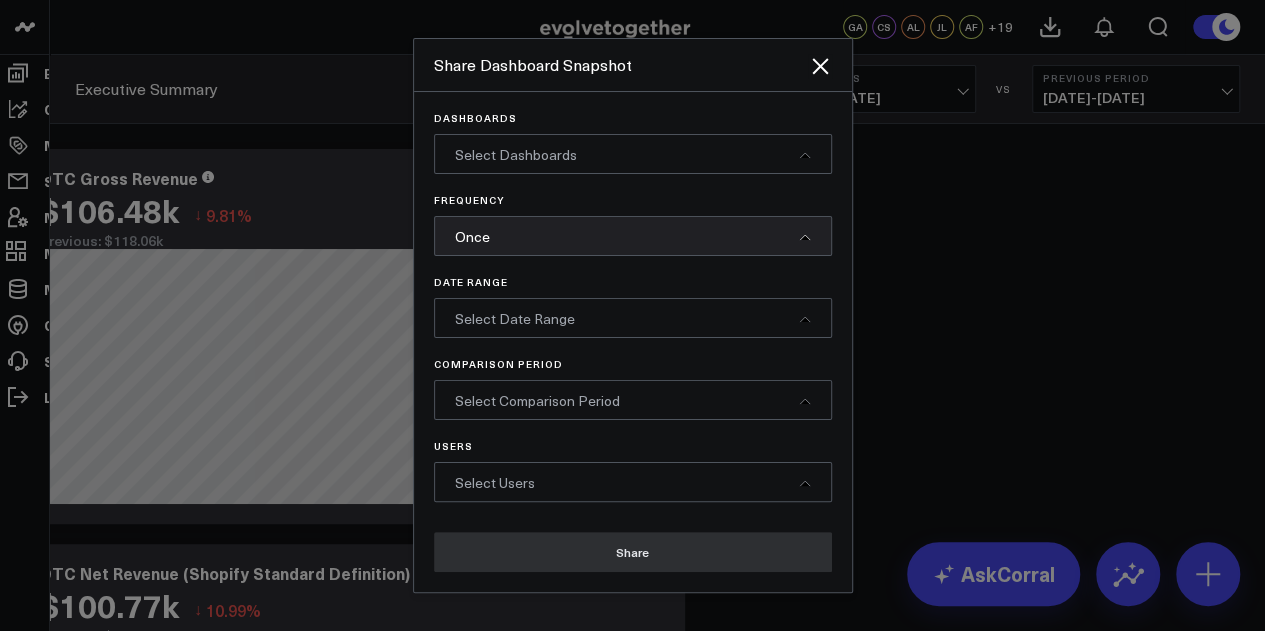 click 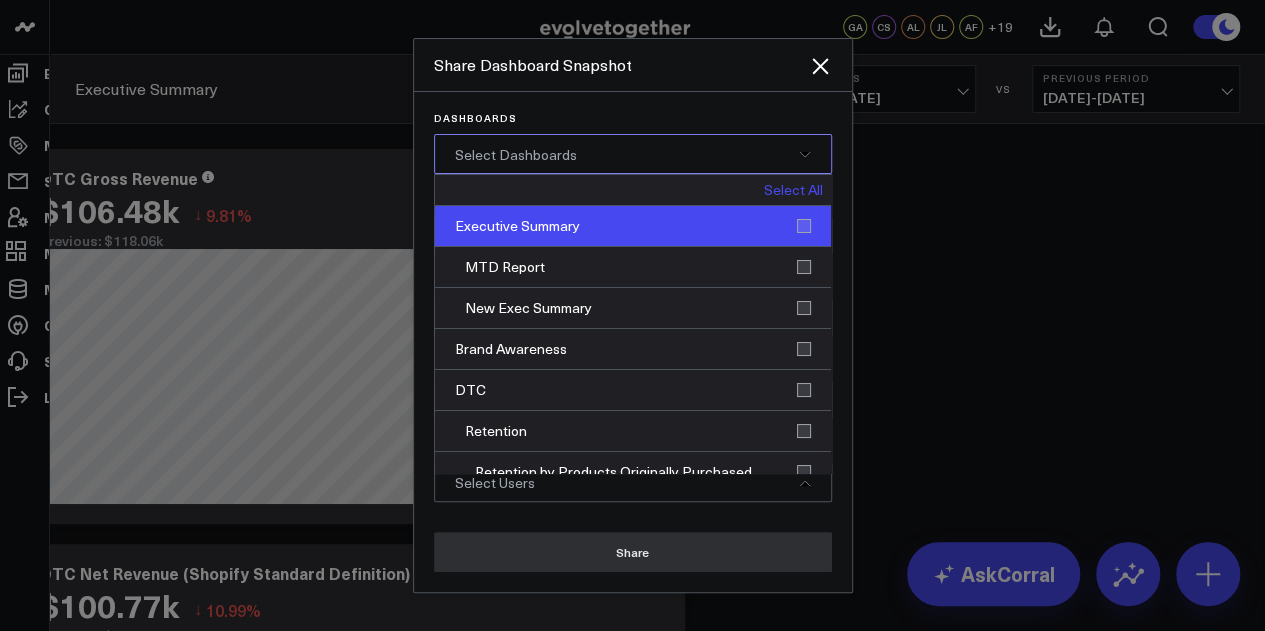 click on "Executive Summary" at bounding box center [633, 226] 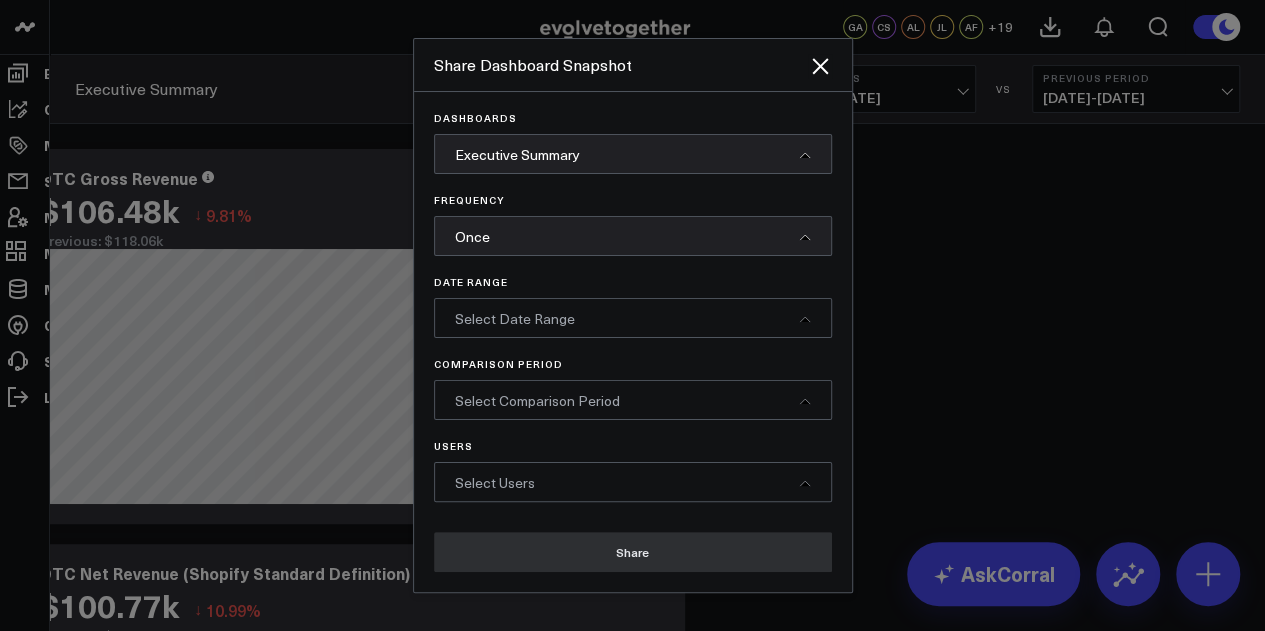 scroll, scrollTop: 16, scrollLeft: 0, axis: vertical 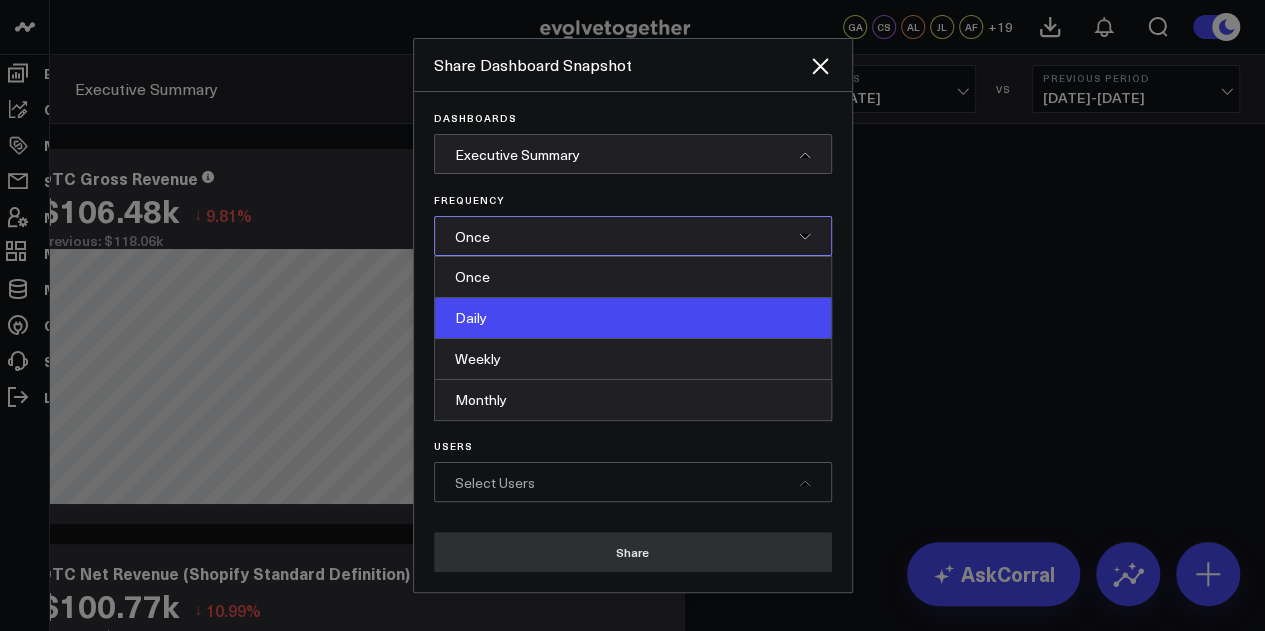 click on "Daily" at bounding box center [633, 318] 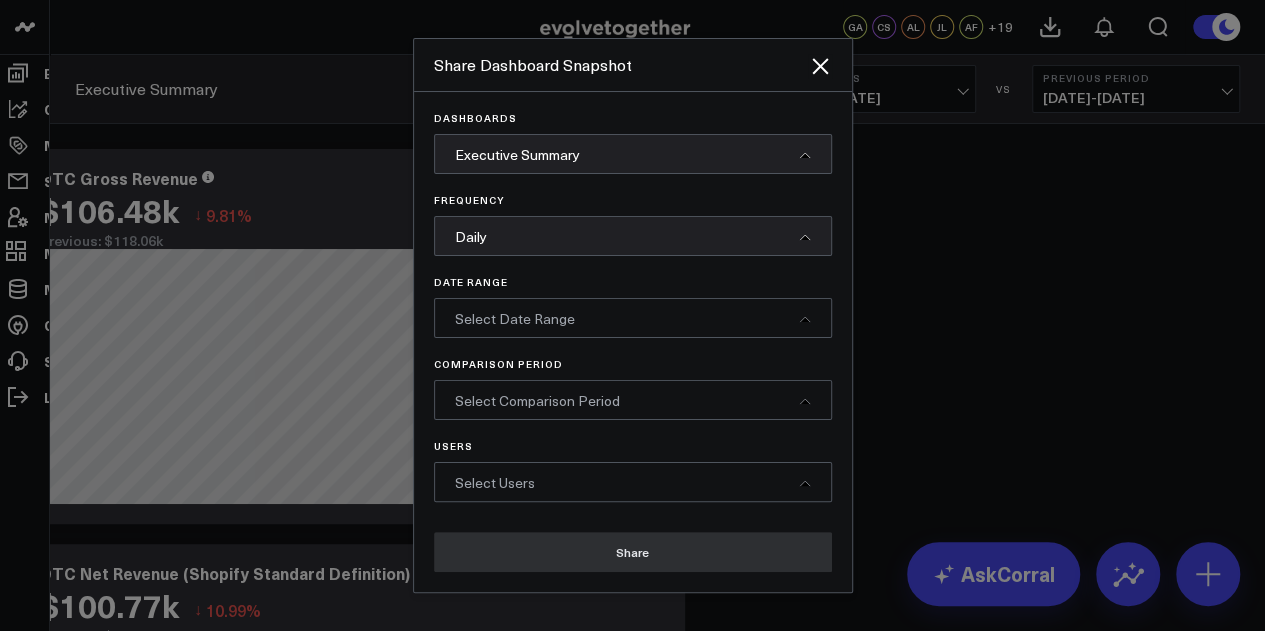 click on "Select Date Range" at bounding box center [515, 318] 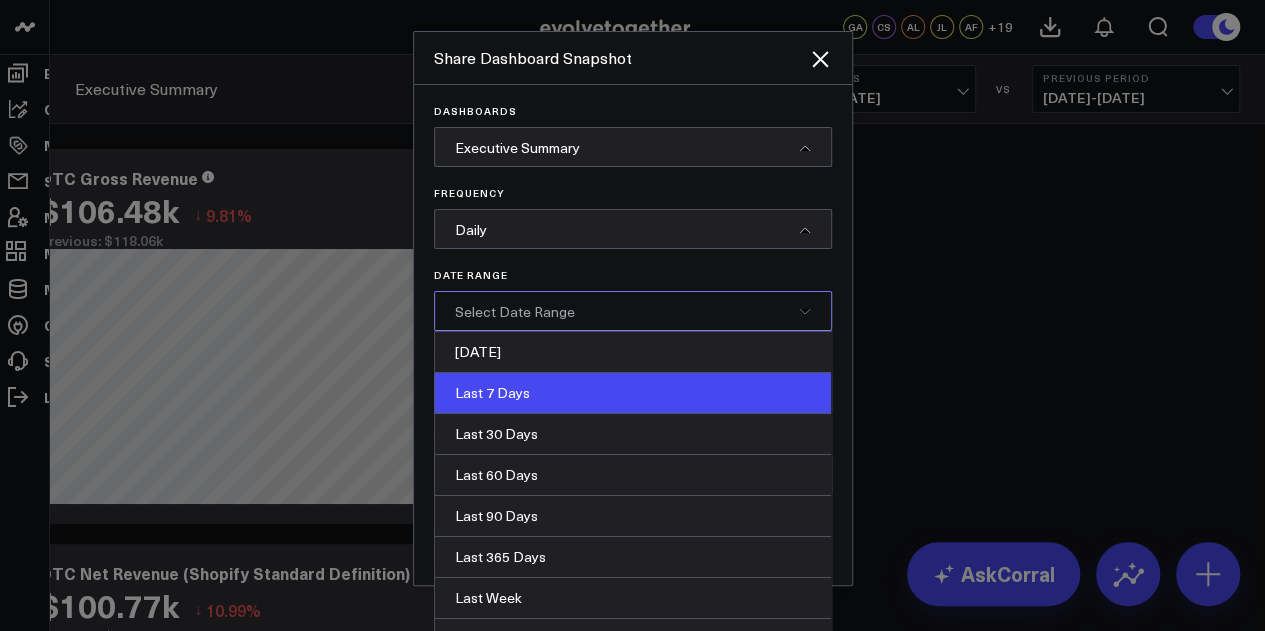 click on "Last 7 Days" at bounding box center [633, 393] 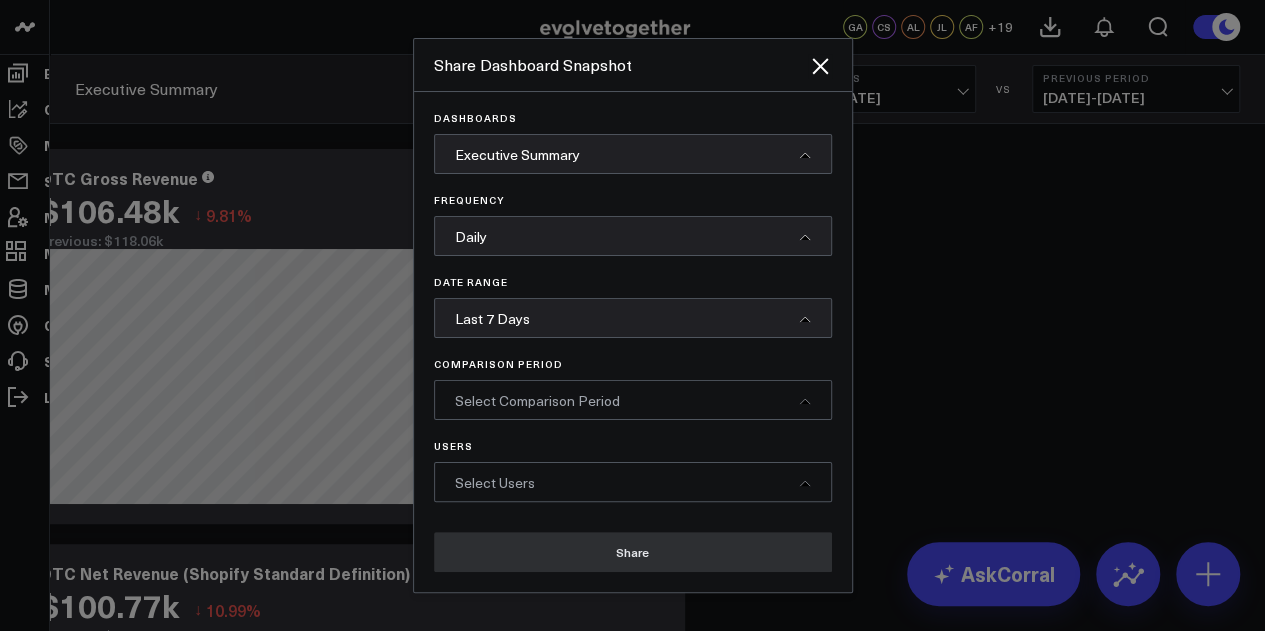 click on "Select Comparison Period" at bounding box center [537, 400] 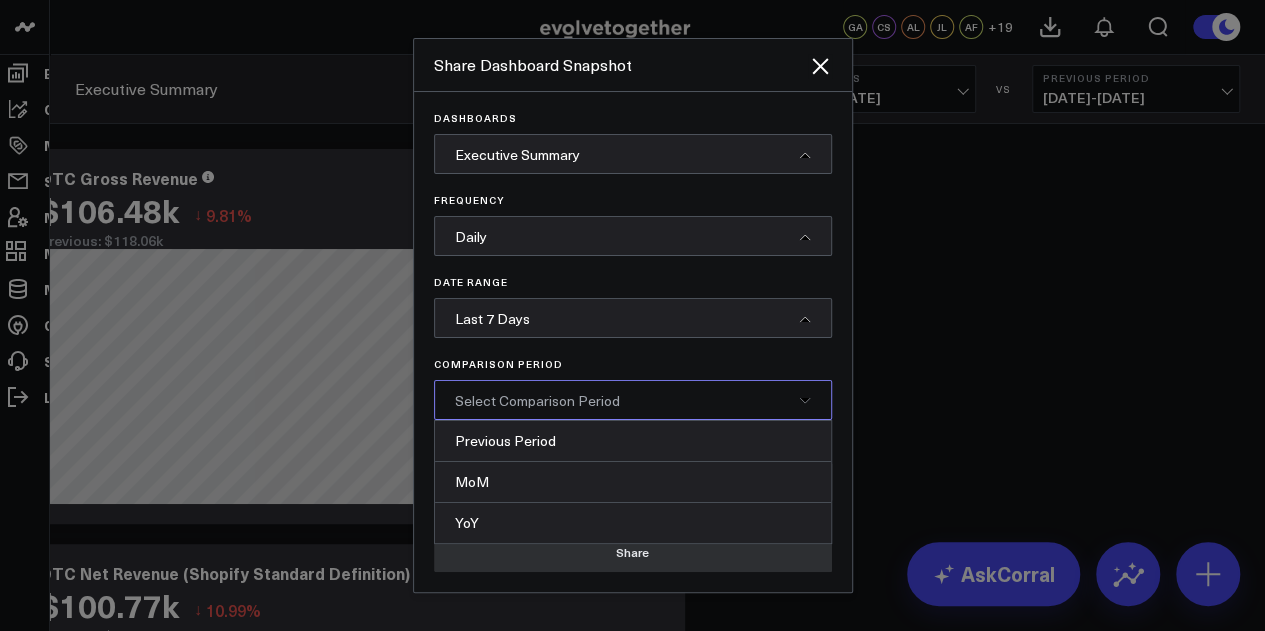click on "MoM" at bounding box center (633, 482) 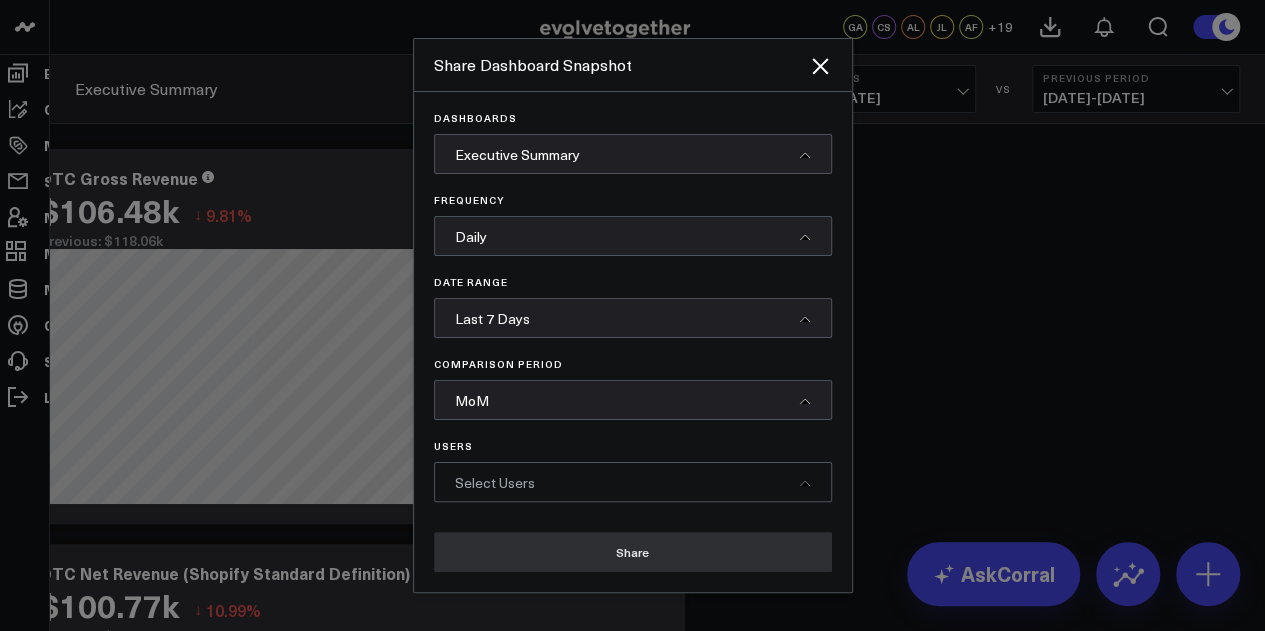 click on "Select Users" at bounding box center (633, 482) 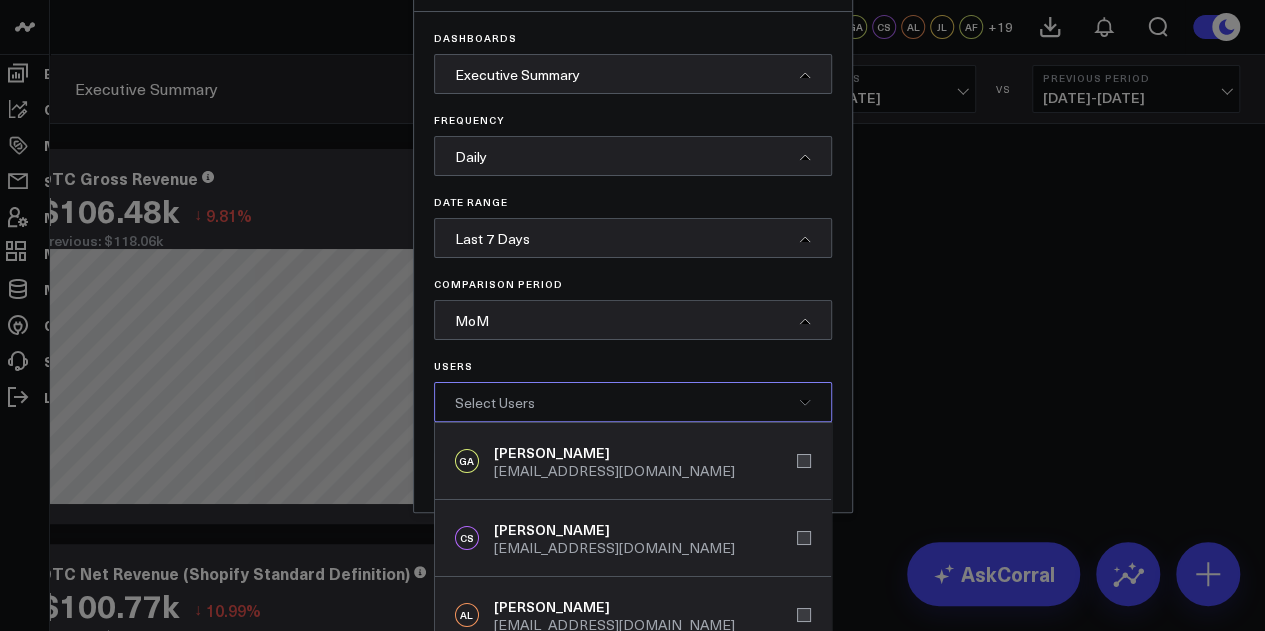 scroll, scrollTop: 206, scrollLeft: 0, axis: vertical 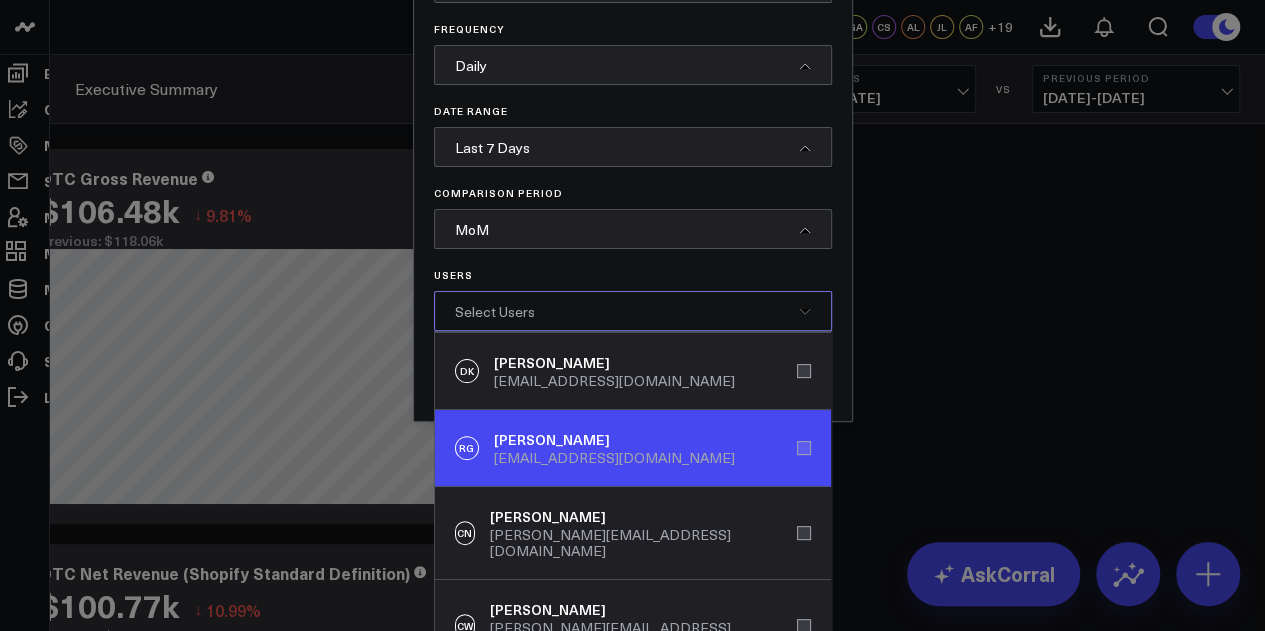 click on "[PERSON_NAME] Gersten [EMAIL_ADDRESS][DOMAIN_NAME]" at bounding box center [633, 448] 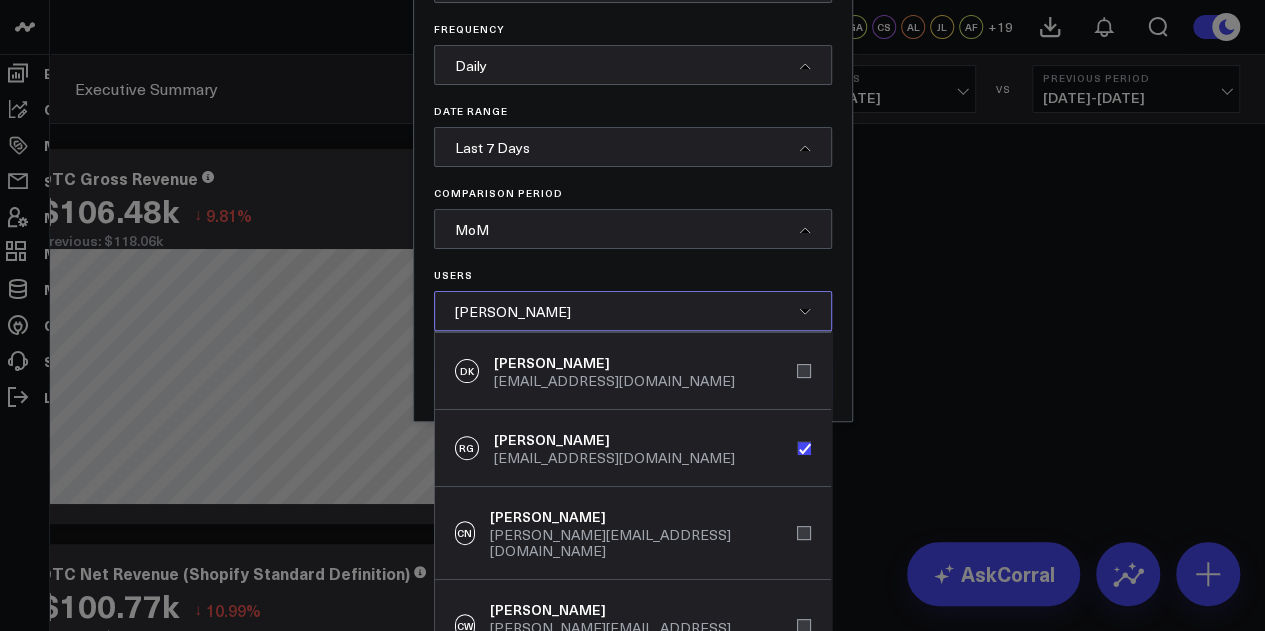 click at bounding box center [632, 315] 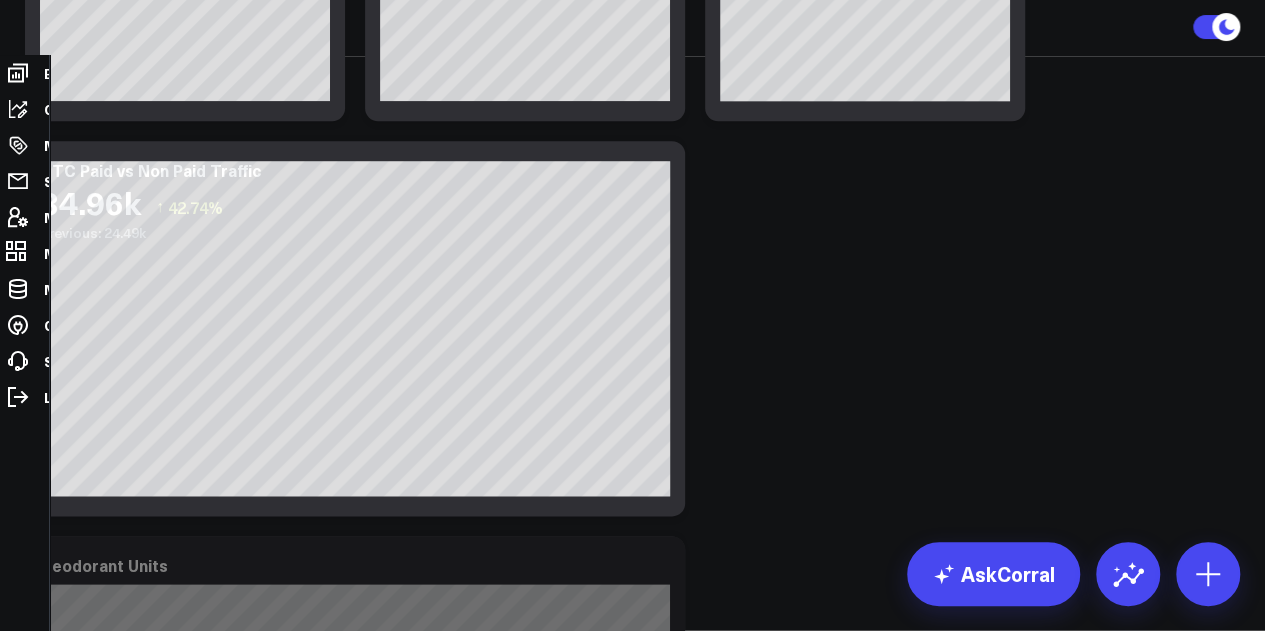 scroll, scrollTop: 5504, scrollLeft: 0, axis: vertical 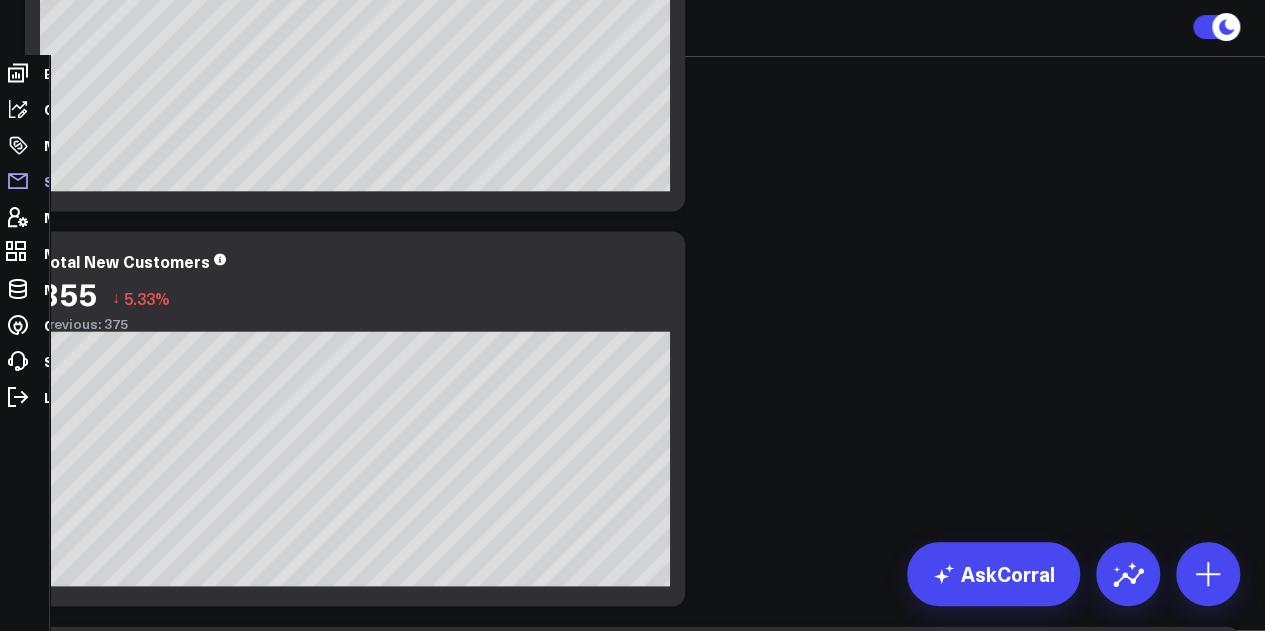 click on "Share via Email" at bounding box center (96, 181) 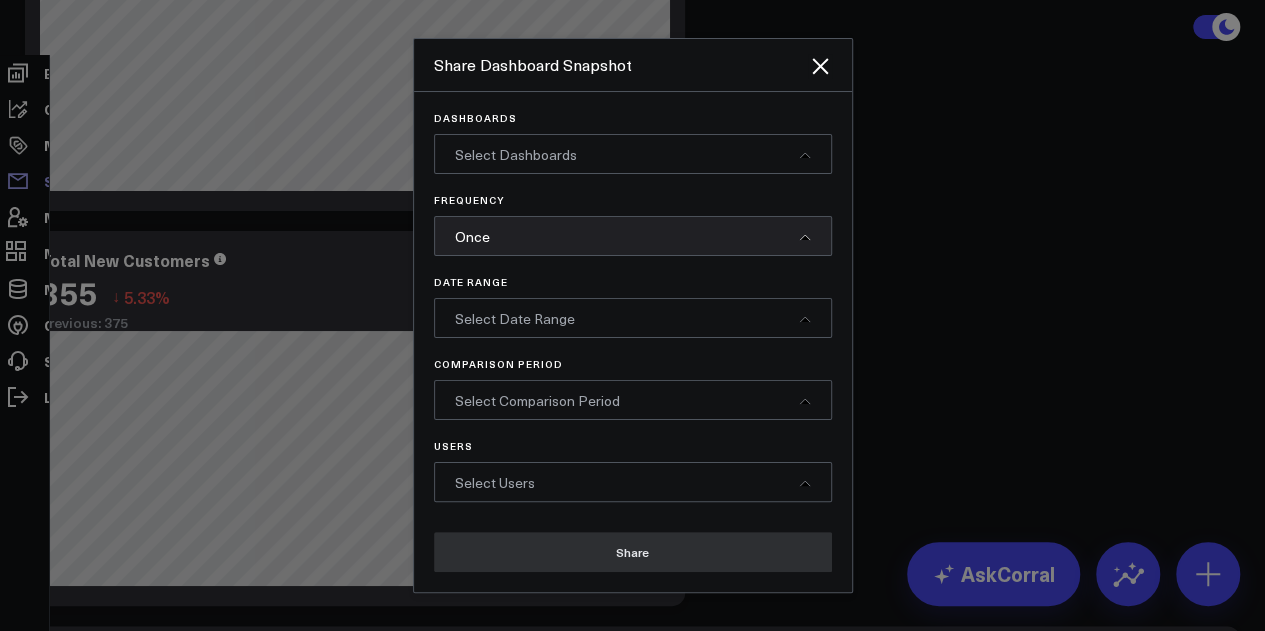 scroll, scrollTop: 0, scrollLeft: 0, axis: both 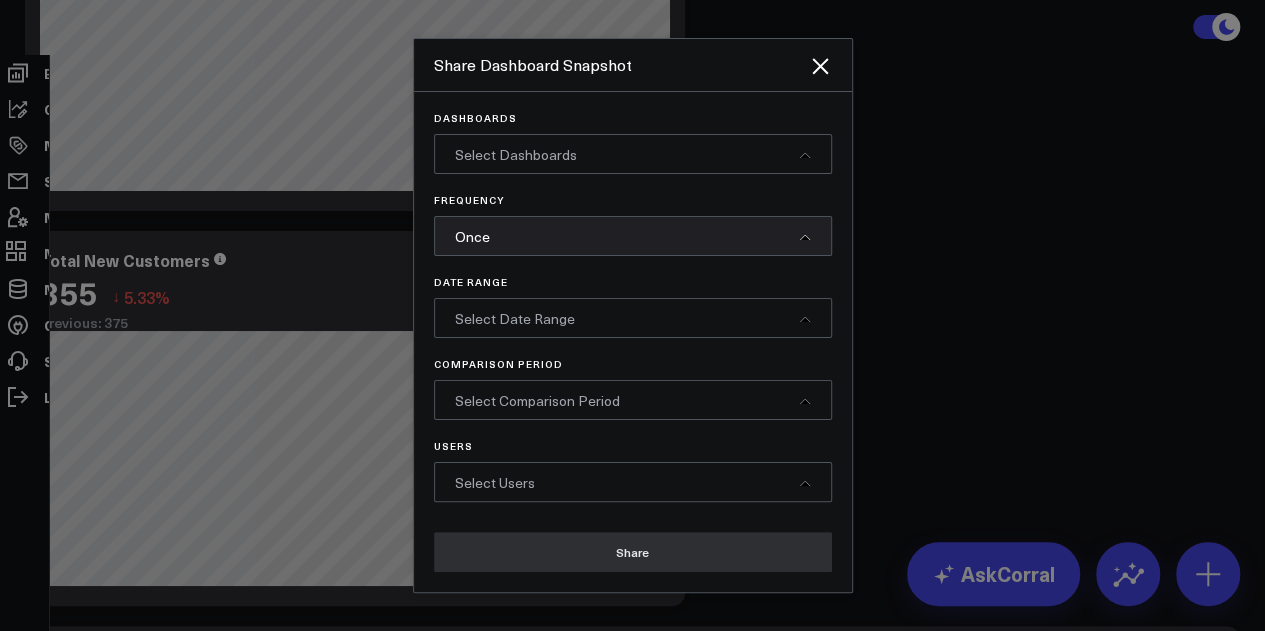 click on "Select Users" at bounding box center [495, 482] 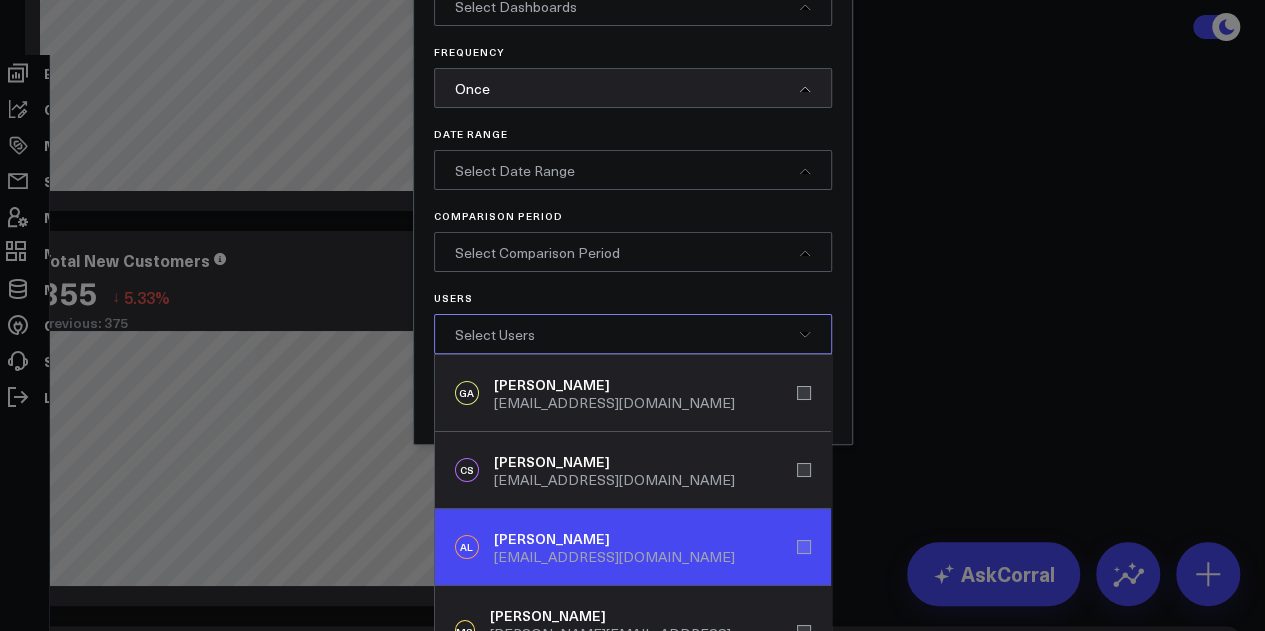 scroll, scrollTop: 206, scrollLeft: 0, axis: vertical 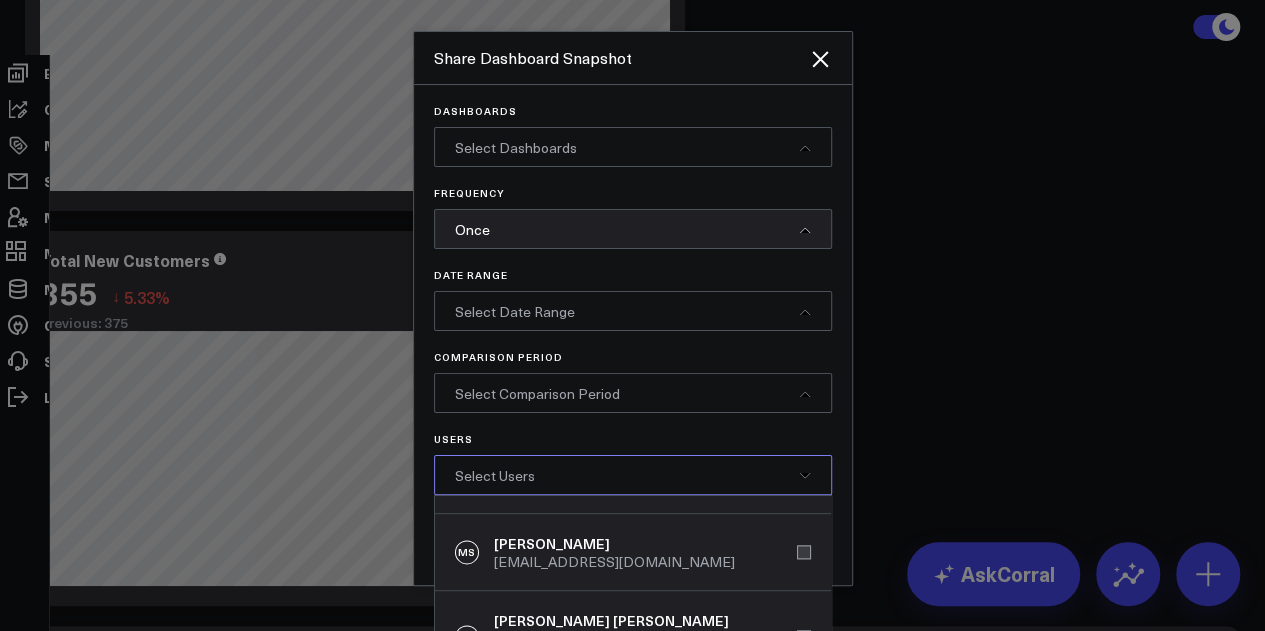 click on "Select Users" at bounding box center [633, 475] 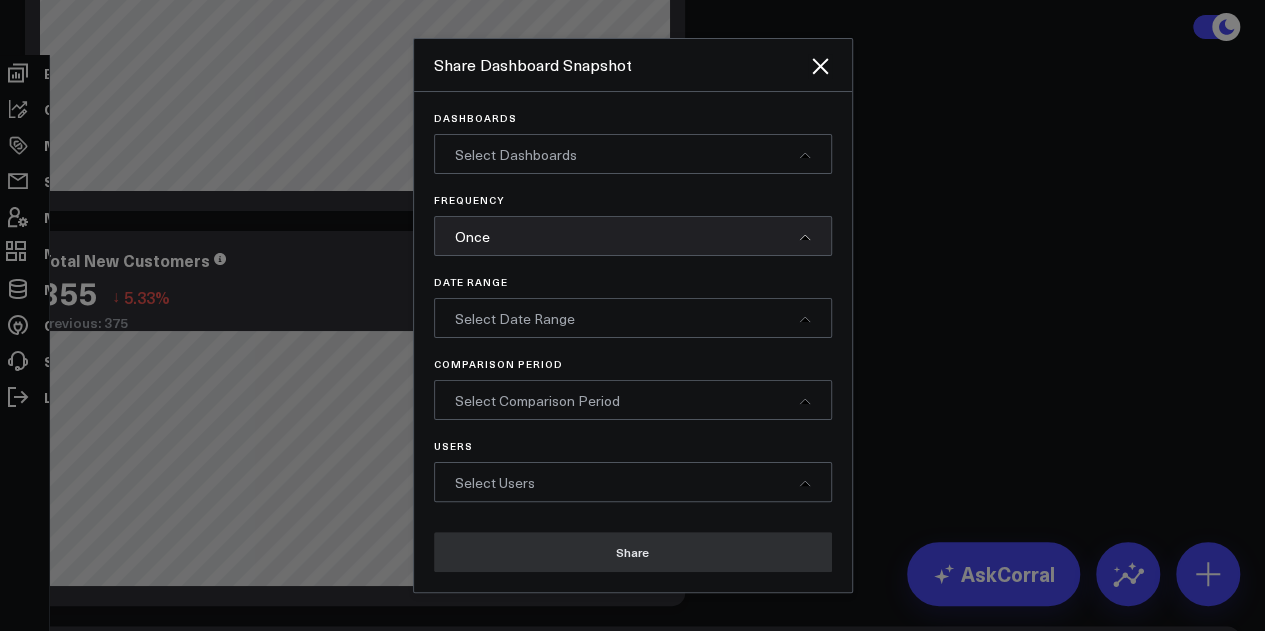 scroll, scrollTop: 0, scrollLeft: 0, axis: both 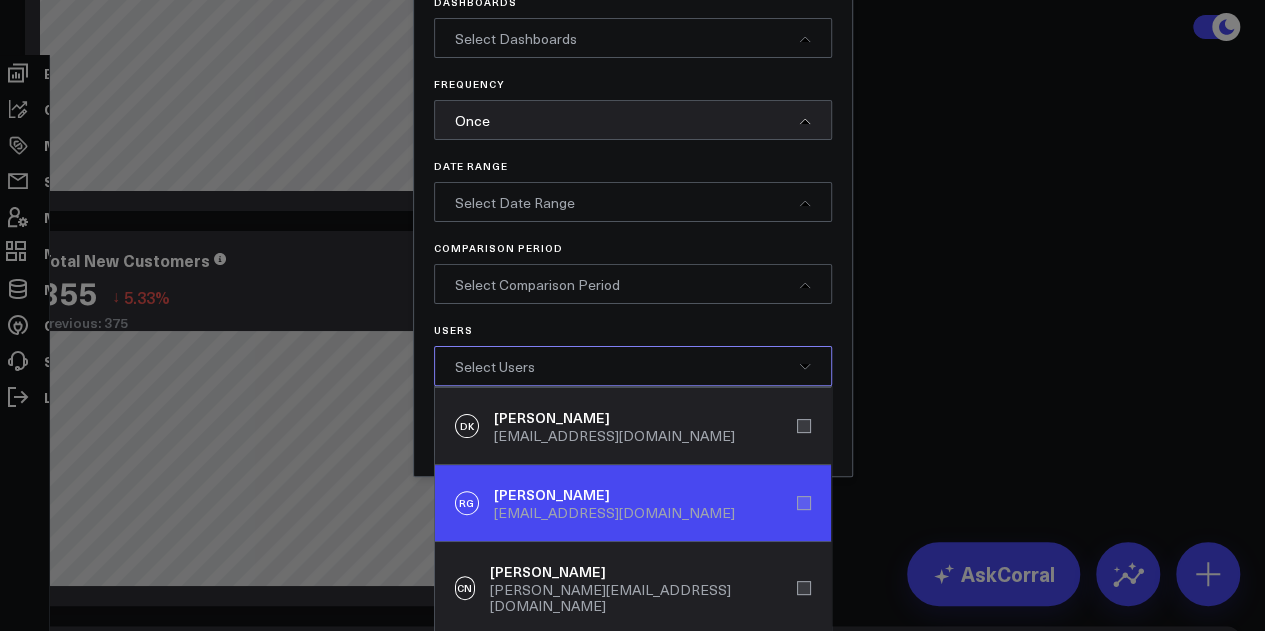 click on "[PERSON_NAME] Gersten [EMAIL_ADDRESS][DOMAIN_NAME]" at bounding box center [633, 503] 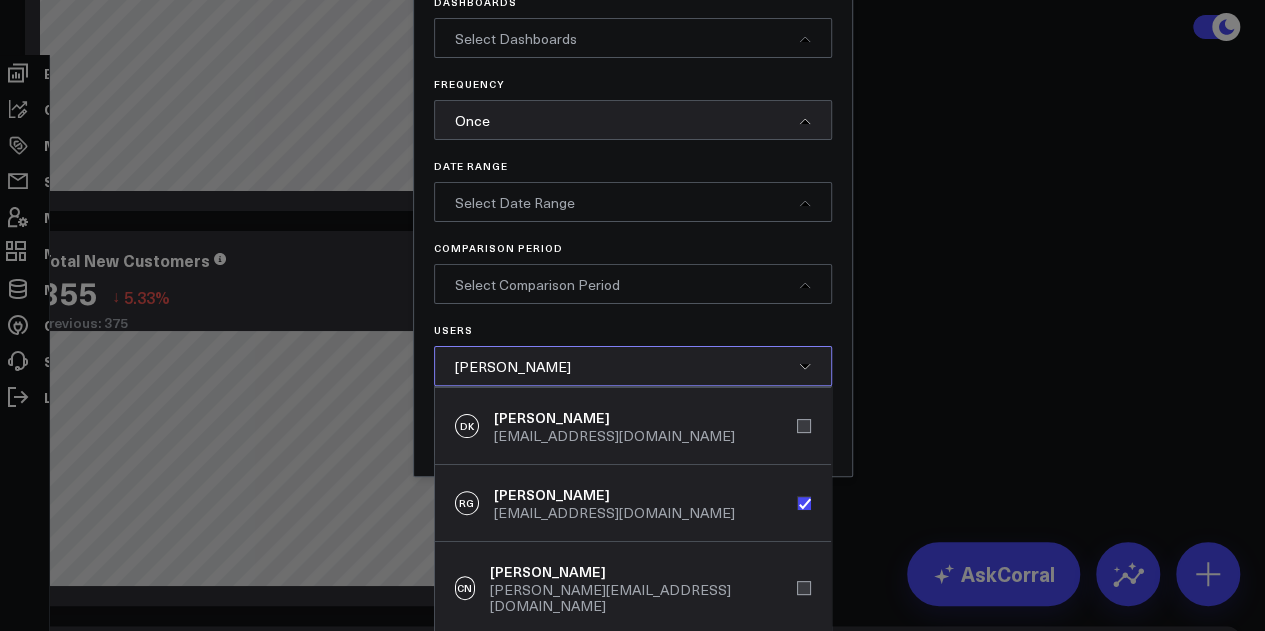 click at bounding box center (632, 315) 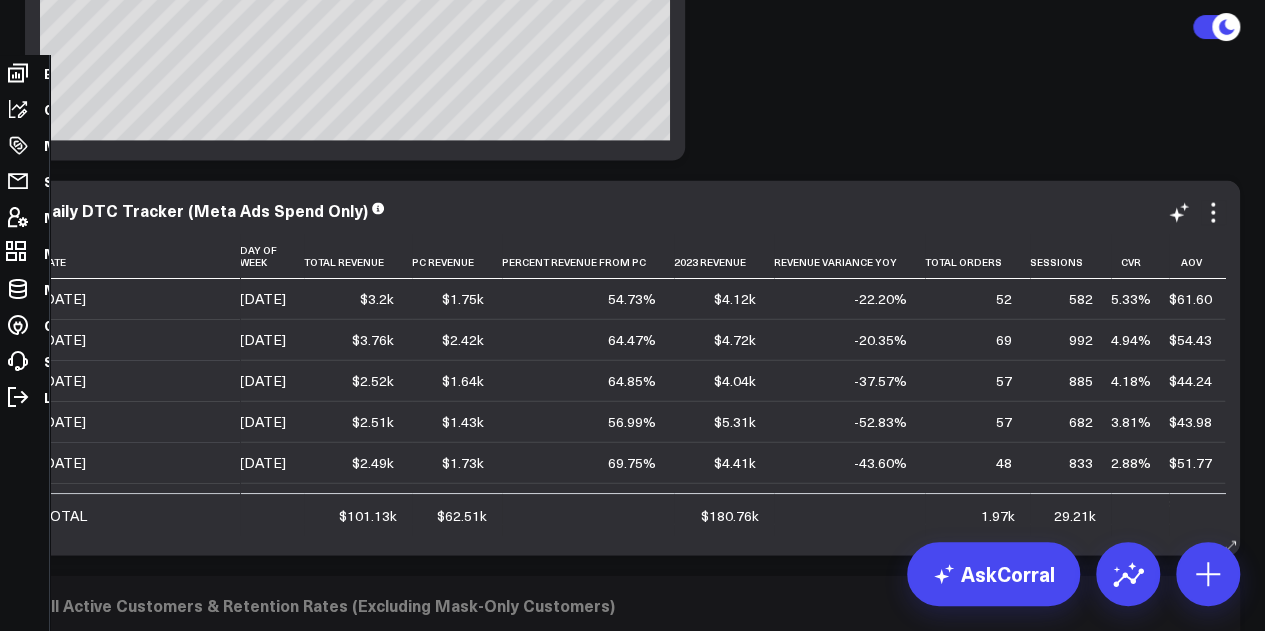 scroll, scrollTop: 6004, scrollLeft: 0, axis: vertical 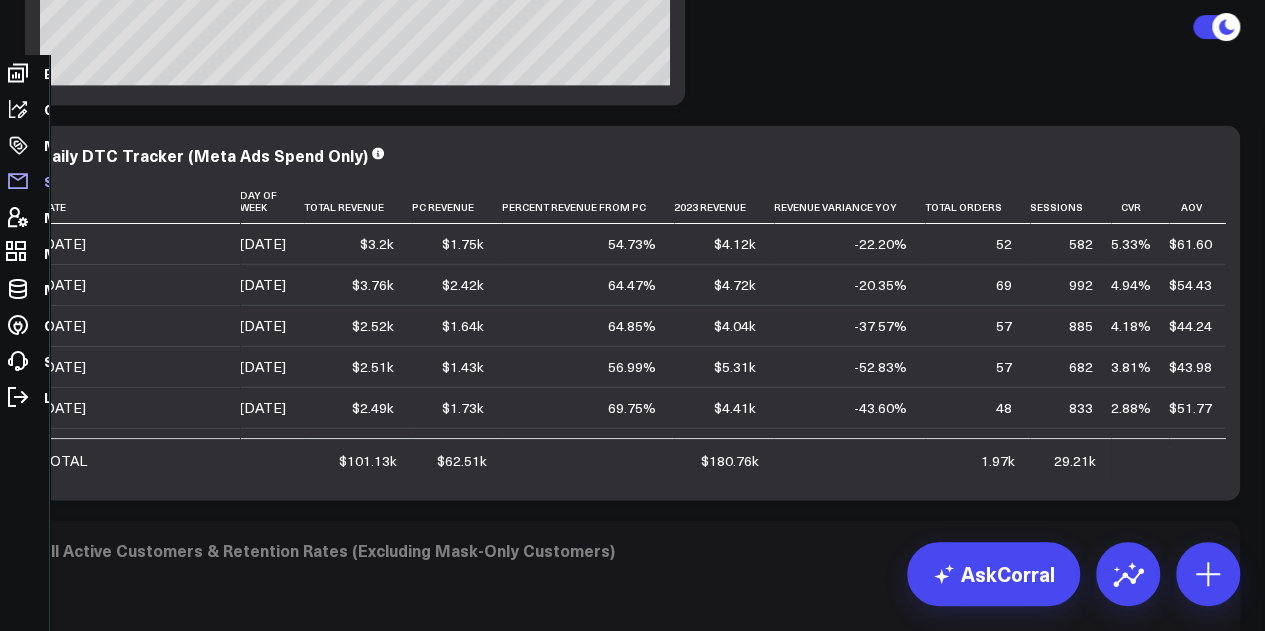 click on "Share via Email" at bounding box center (24, 181) 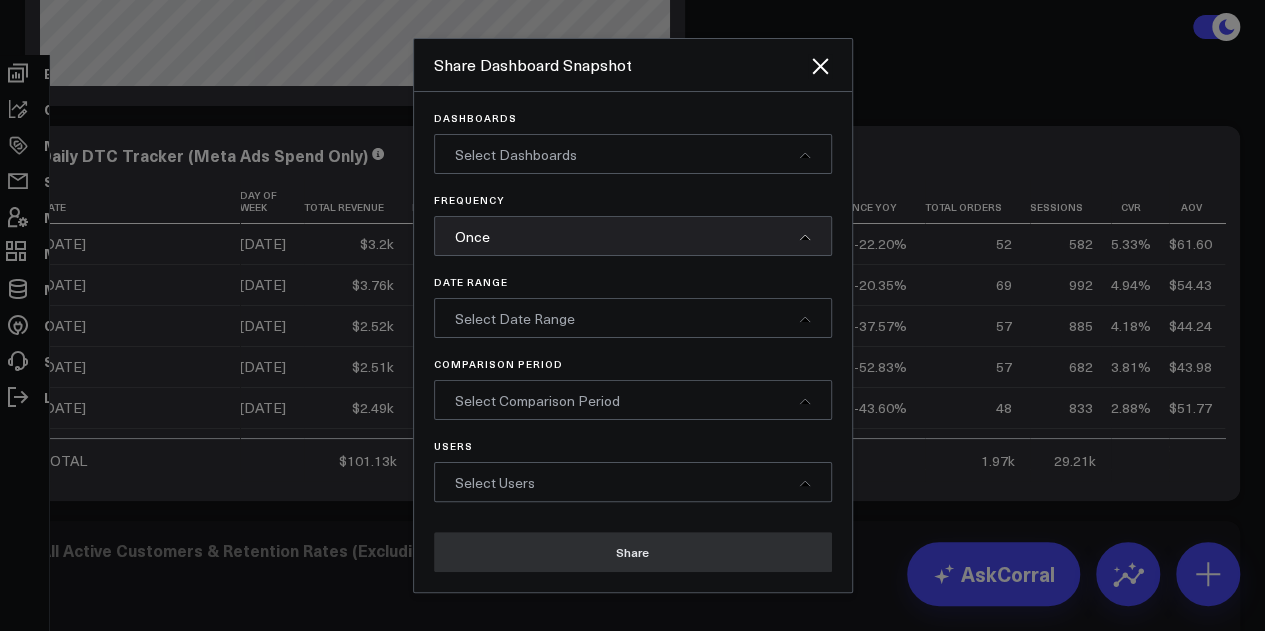scroll, scrollTop: 16, scrollLeft: 0, axis: vertical 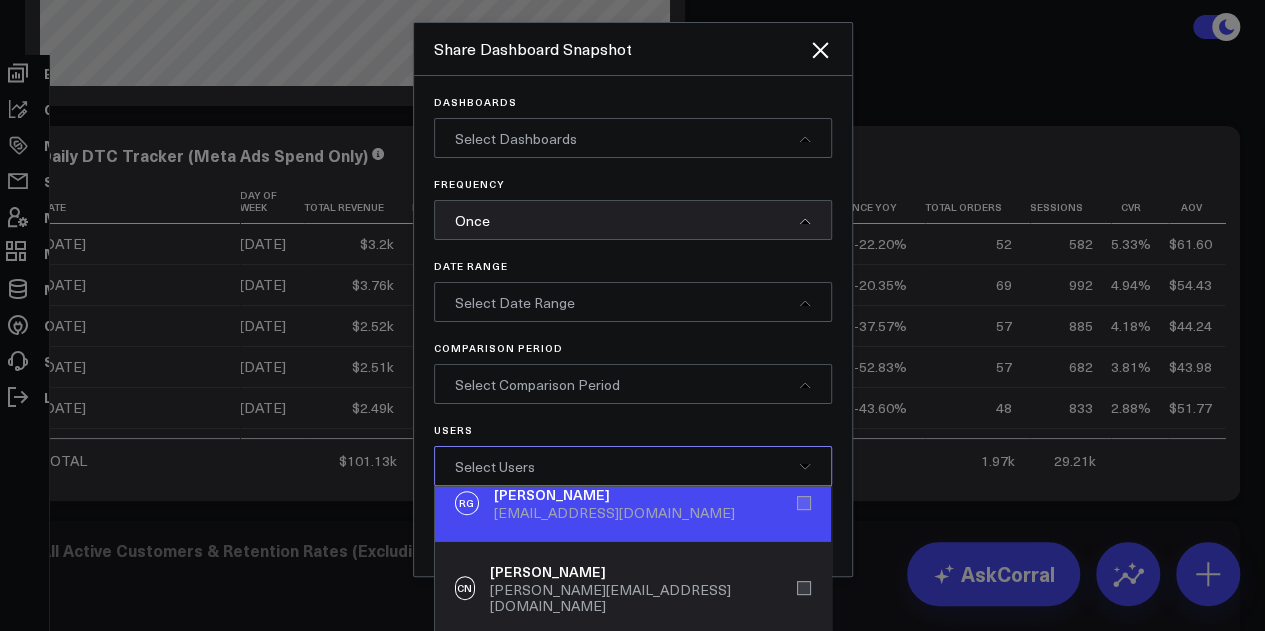 click on "[PERSON_NAME] Gersten [EMAIL_ADDRESS][DOMAIN_NAME]" at bounding box center (633, 503) 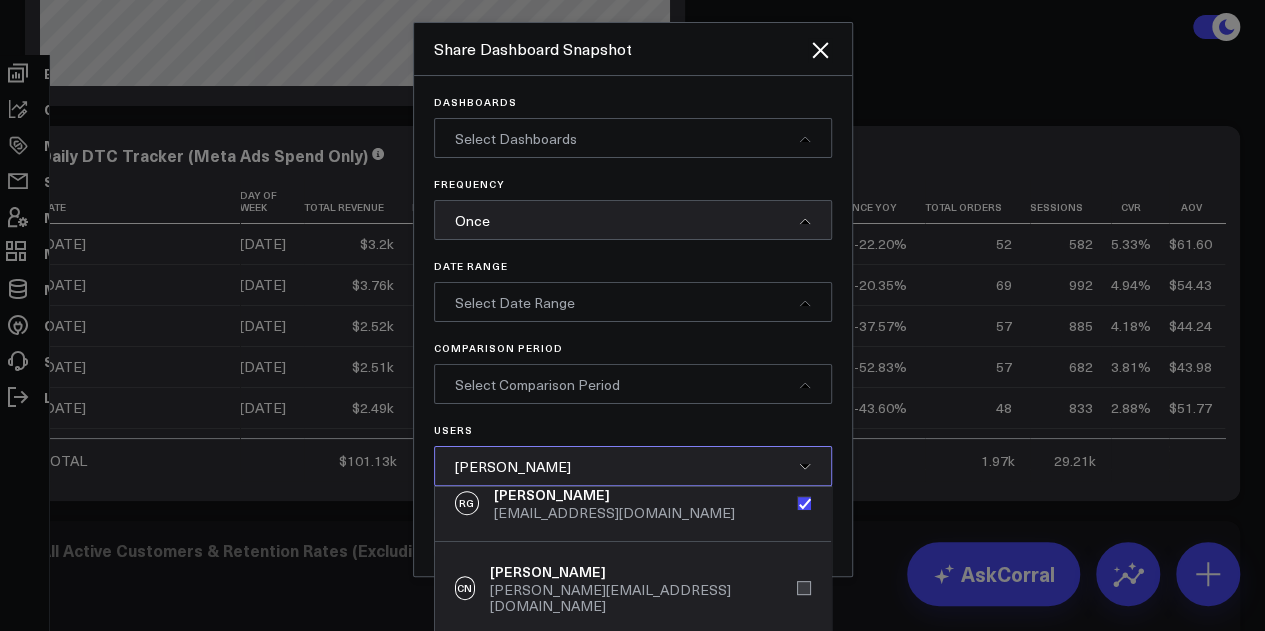 click on "Select Dashboards" at bounding box center (516, 138) 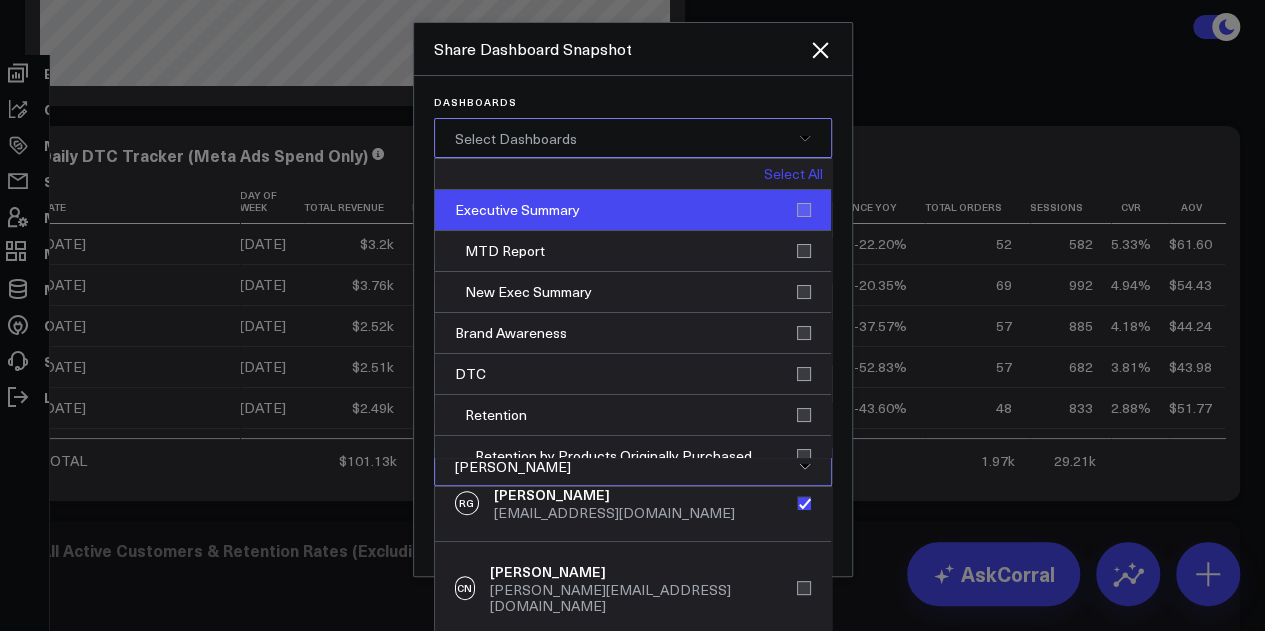 click on "Executive Summary" at bounding box center (633, 210) 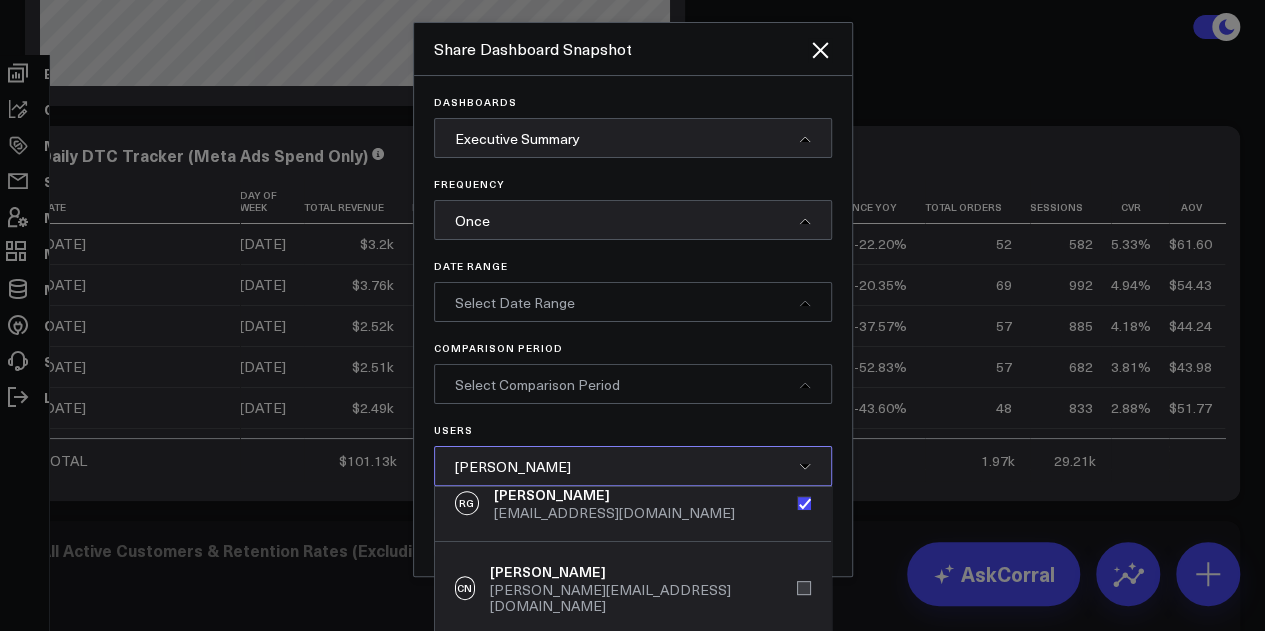 click on "Dashboards Executive Summary Frequency Once Date Range Select Date Range Comparison Period Select Comparison Period Users [PERSON_NAME] GA [PERSON_NAME] [EMAIL_ADDRESS][DOMAIN_NAME] CS [PERSON_NAME] [EMAIL_ADDRESS][DOMAIN_NAME] AL [PERSON_NAME] [PERSON_NAME][EMAIL_ADDRESS][DOMAIN_NAME] [PERSON_NAME] [PERSON_NAME][EMAIL_ADDRESS][DOMAIN_NAME] [PERSON_NAME] [PERSON_NAME] [EMAIL_ADDRESS][DOMAIN_NAME] DK [PERSON_NAME] [EMAIL_ADDRESS][DOMAIN_NAME] [PERSON_NAME] Gersten [EMAIL_ADDRESS][DOMAIN_NAME] CN [PERSON_NAME] [PERSON_NAME][EMAIL_ADDRESS][DOMAIN_NAME] CW [PERSON_NAME] [PERSON_NAME][EMAIL_ADDRESS][DOMAIN_NAME] NS [MEDICAL_DATA][PERSON_NAME] [EMAIL_ADDRESS][DOMAIN_NAME] LA [PERSON_NAME] [PERSON_NAME][EMAIL_ADDRESS][DOMAIN_NAME] NT [PERSON_NAME] [PERSON_NAME][EMAIL_ADDRESS][DOMAIN_NAME] GS [PERSON_NAME] [EMAIL_ADDRESS][DOMAIN_NAME] AM [PERSON_NAME] [PERSON_NAME][EMAIL_ADDRESS][DOMAIN_NAME] NL [PERSON_NAME] [PERSON_NAME][EMAIL_ADDRESS][DOMAIN_NAME] MN [PERSON_NAME] [EMAIL_ADDRESS][DOMAIN_NAME] MH [PERSON_NAME] [PERSON_NAME][EMAIL_ADDRESS][DOMAIN_NAME] [PERSON_NAME] [PERSON_NAME][EMAIL_ADDRESS][DOMAIN_NAME] JA [PERSON_NAME] [PERSON_NAME] [PERSON_NAME][EMAIL_ADDRESS][DOMAIN_NAME] CK [PERSON_NAME] [PERSON_NAME][EMAIL_ADDRESS][DOMAIN_NAME] DB [PERSON_NAME] [PERSON_NAME][EMAIL_ADDRESS][DOMAIN_NAME] CD [PERSON_NAME]" at bounding box center [633, 326] 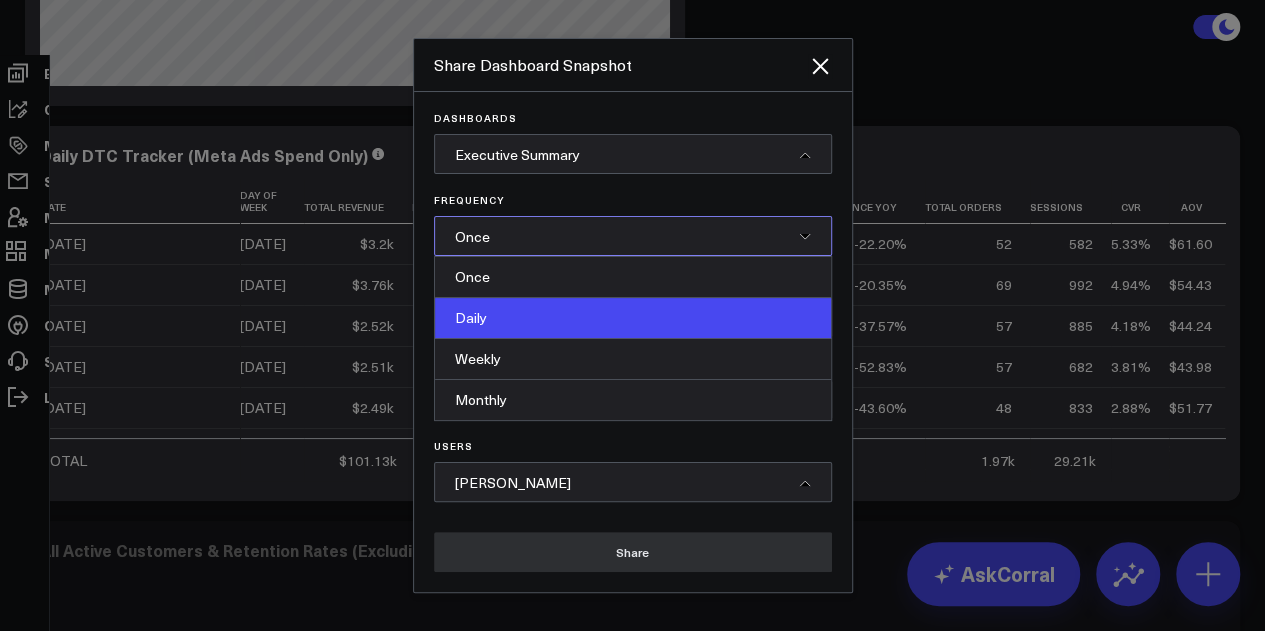 click on "Daily" at bounding box center [633, 318] 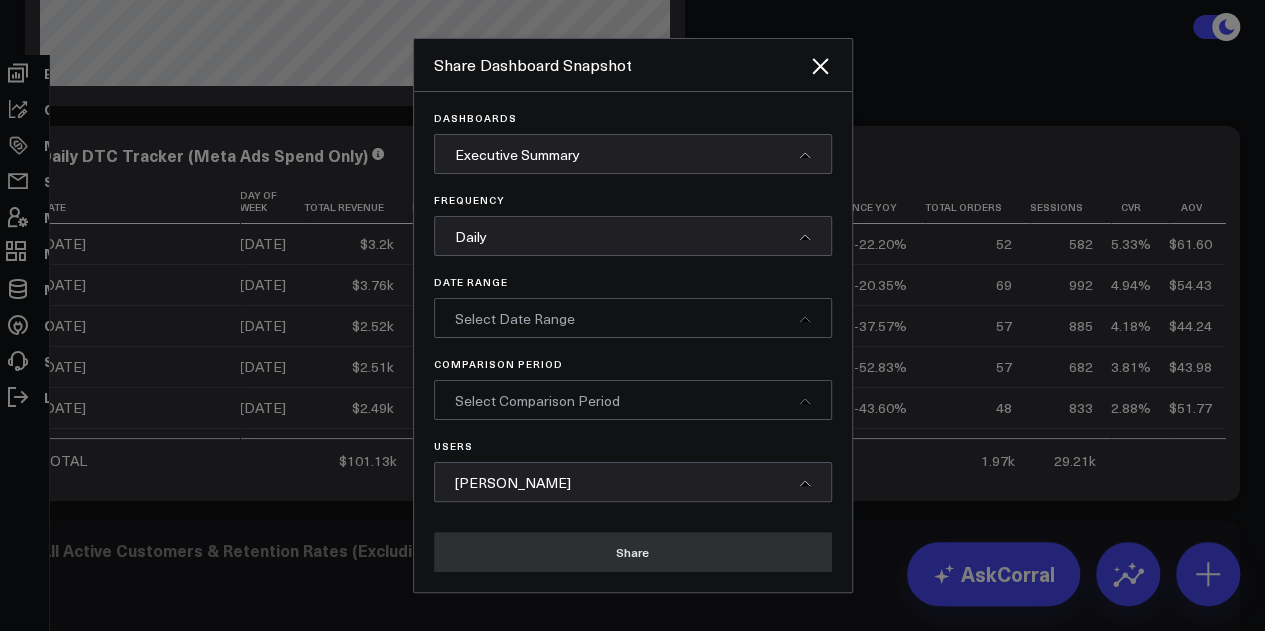 click on "Select Date Range" at bounding box center [515, 318] 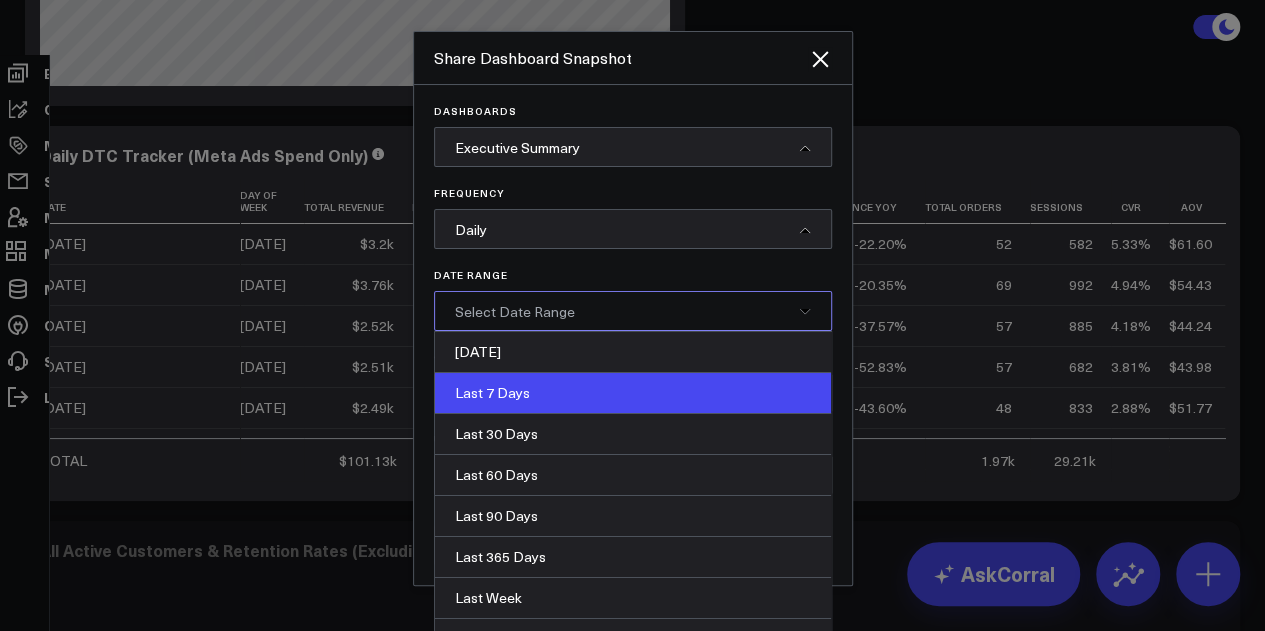 click on "Last 7 Days" at bounding box center (633, 393) 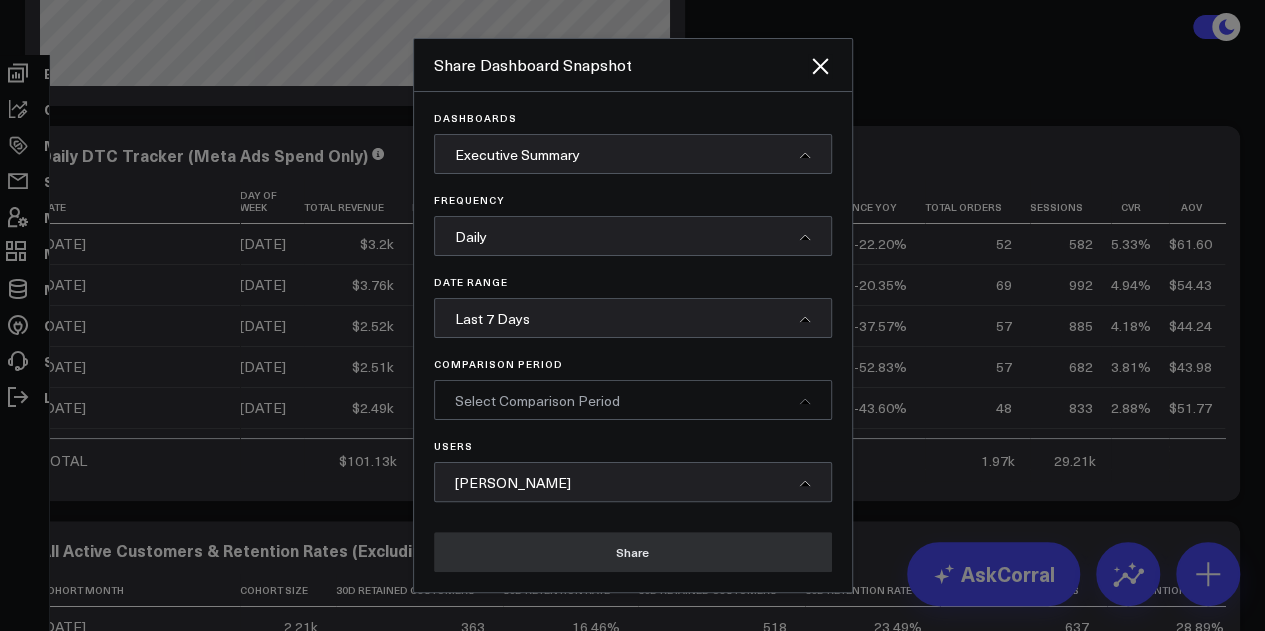 click on "Select Comparison Period" at bounding box center [537, 400] 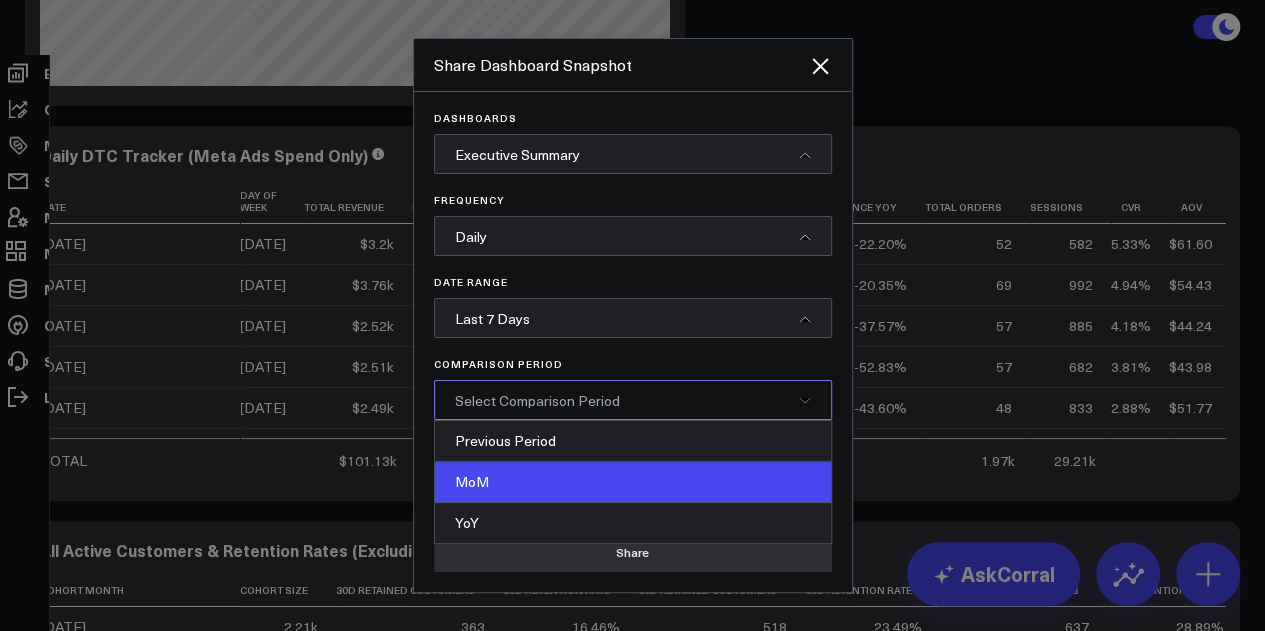 click on "MoM" at bounding box center (633, 482) 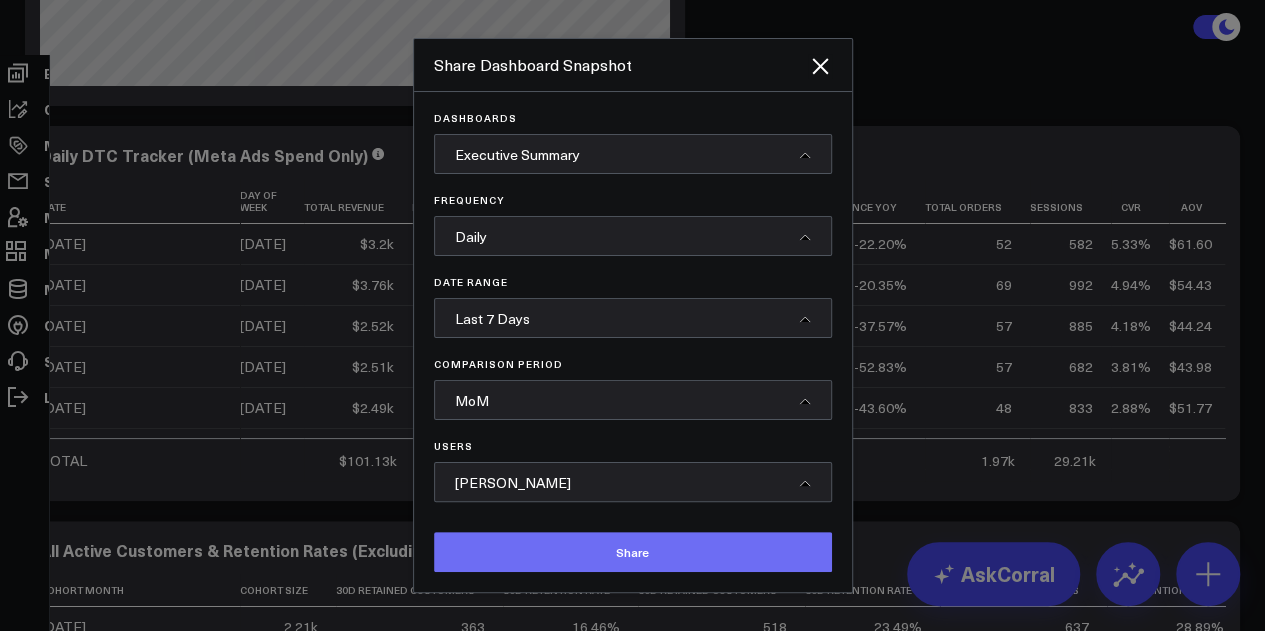 click on "Share" at bounding box center [633, 552] 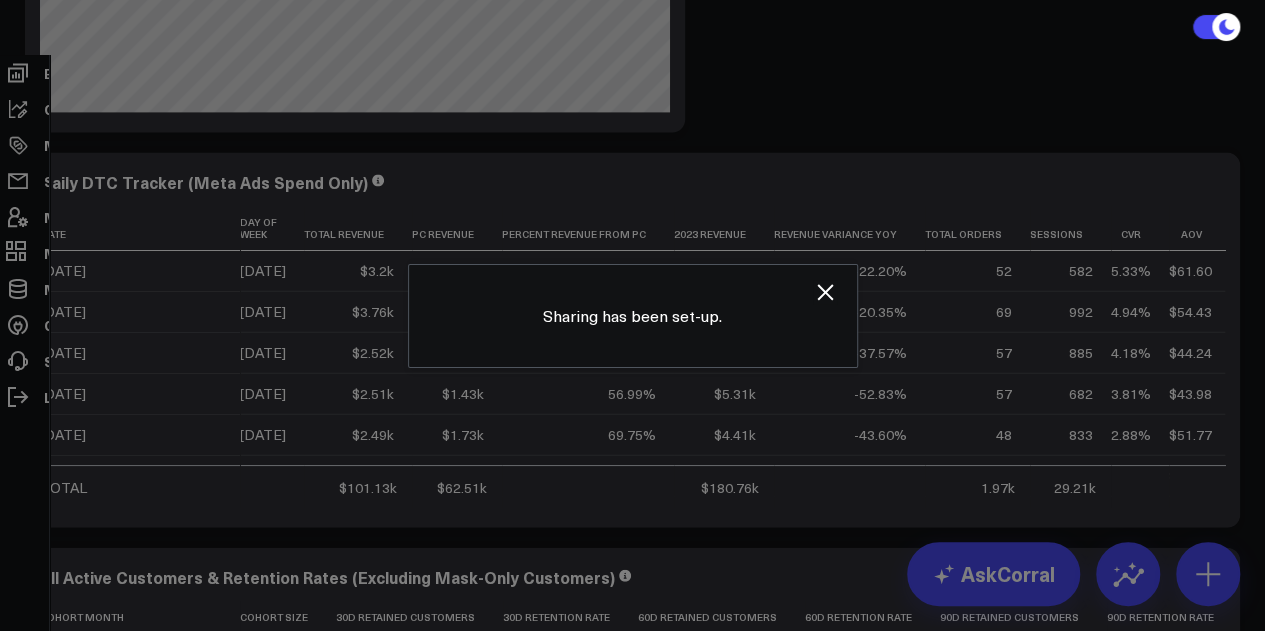 scroll, scrollTop: 6004, scrollLeft: 0, axis: vertical 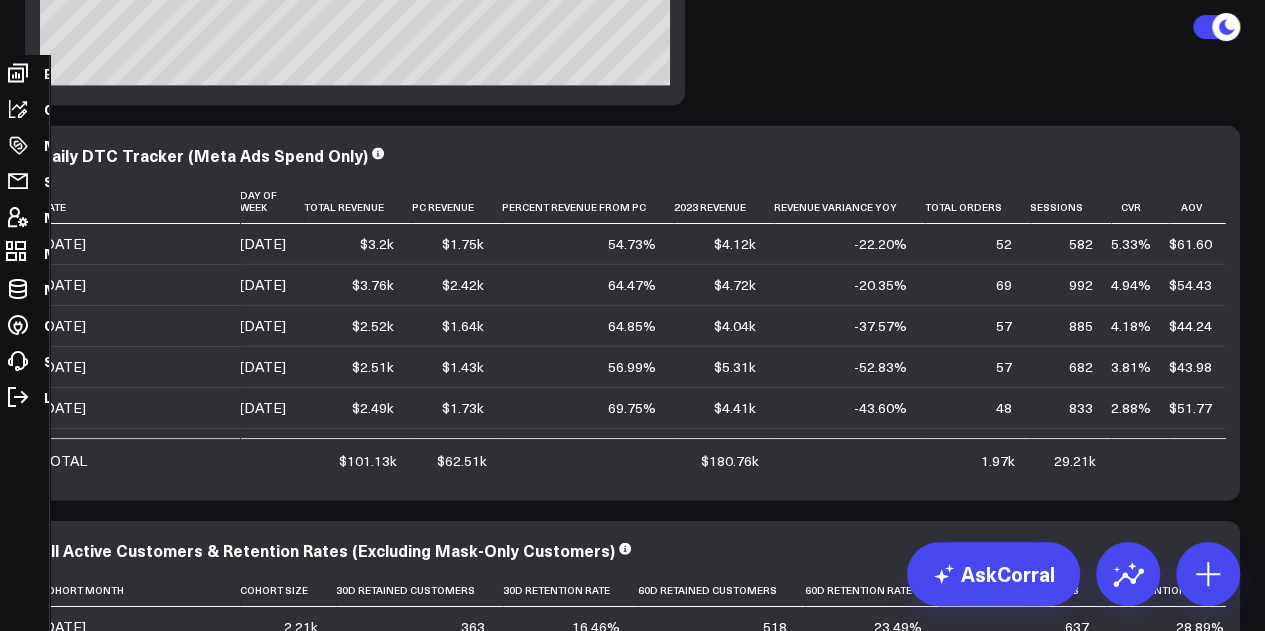 click on "$4.04k" at bounding box center [735, 326] 